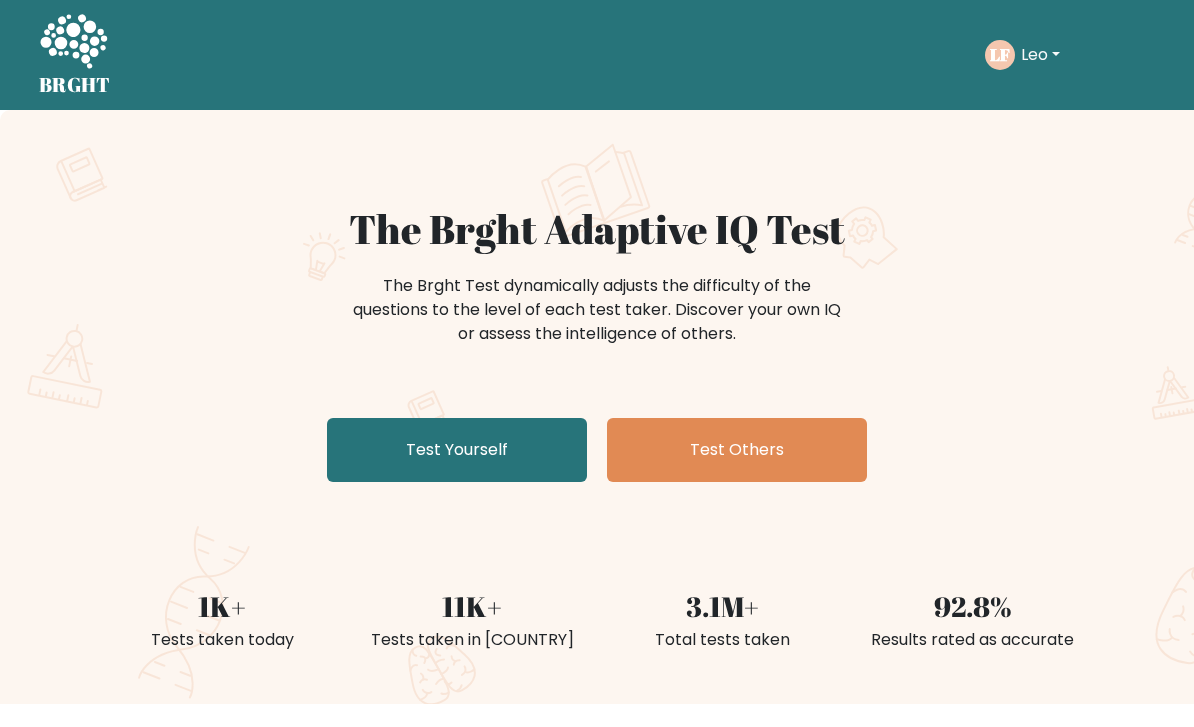 scroll, scrollTop: 0, scrollLeft: 0, axis: both 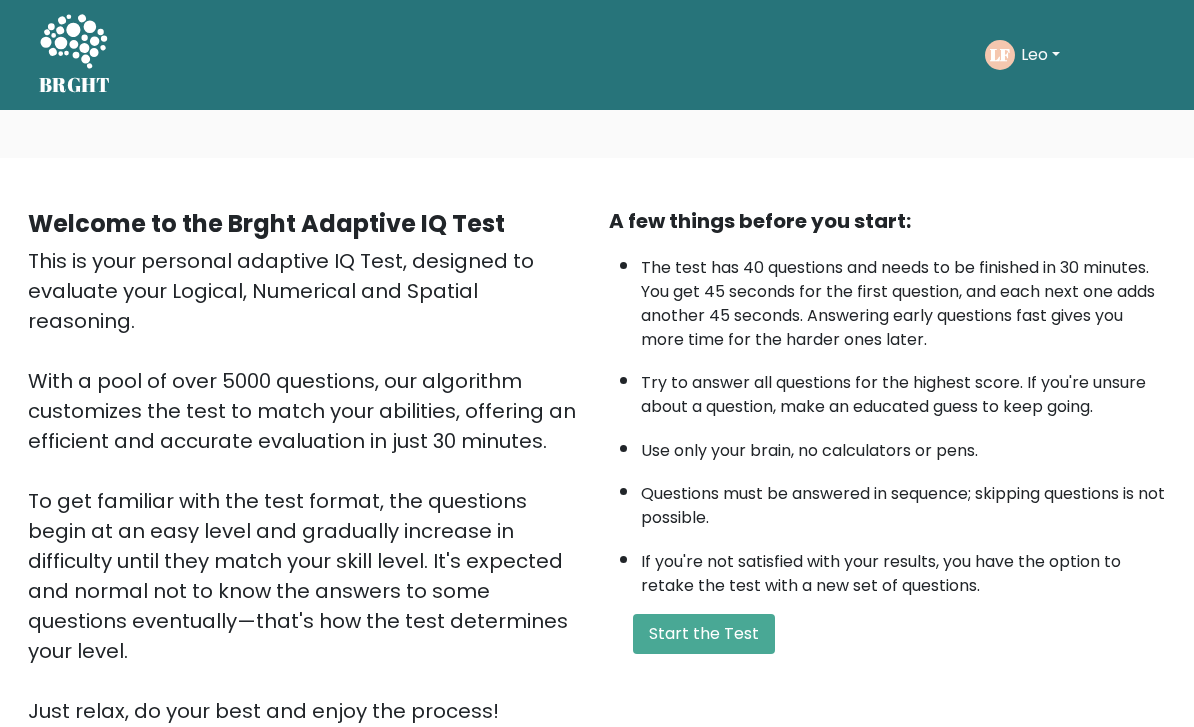 click on "Start the Test" at bounding box center (704, 634) 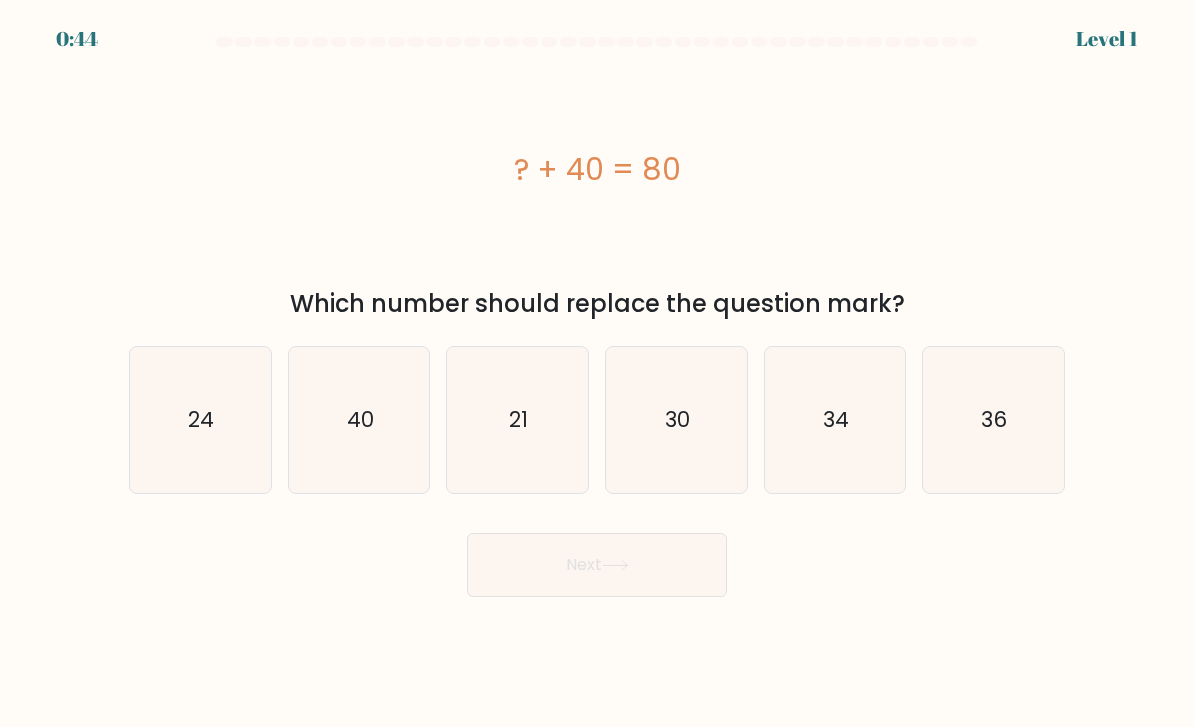 scroll, scrollTop: 0, scrollLeft: 0, axis: both 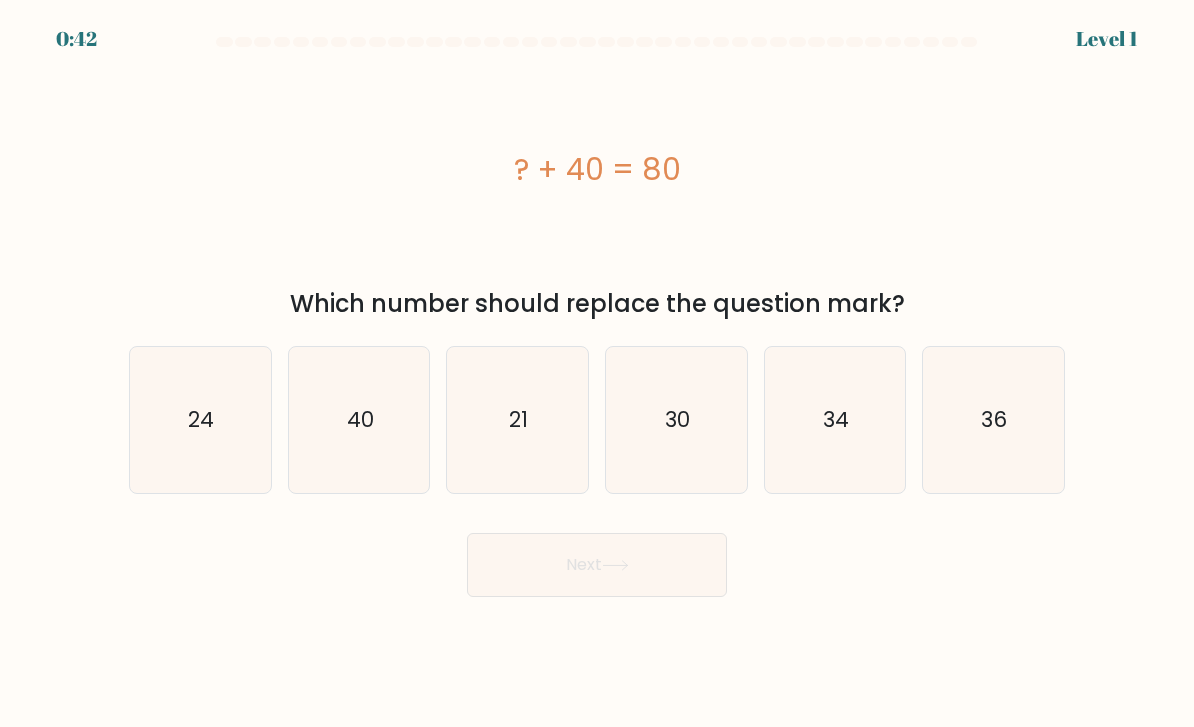 click on "40" 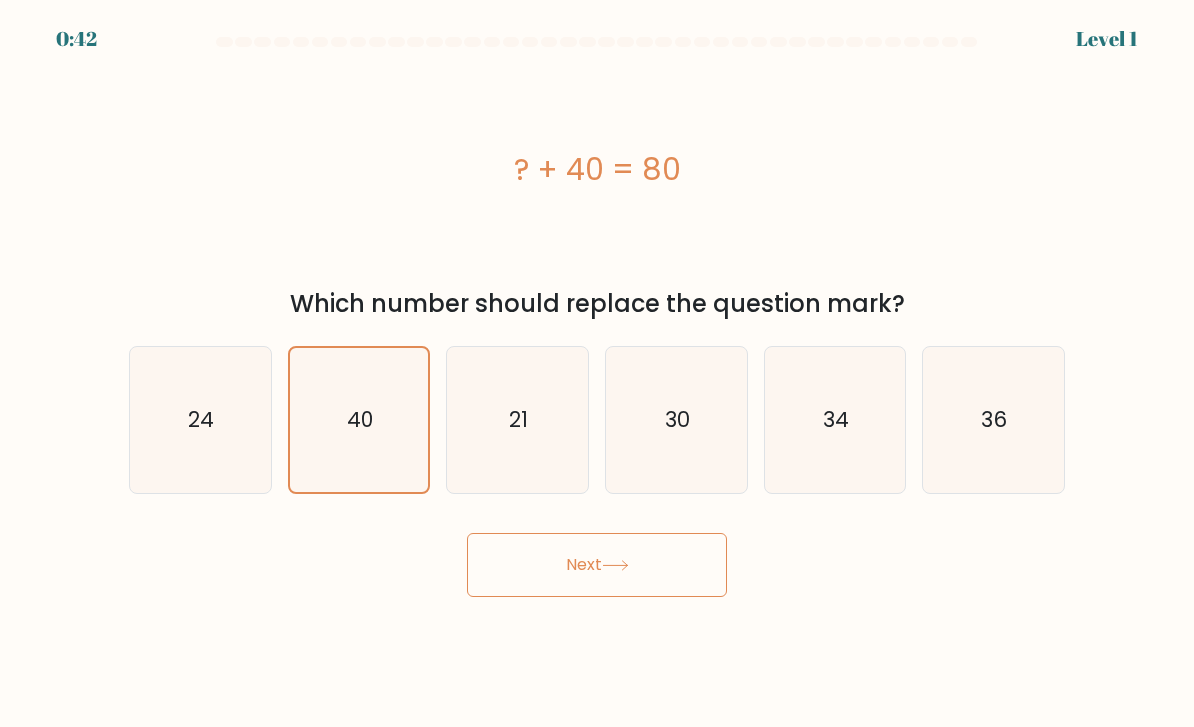 click on "Next" at bounding box center [597, 565] 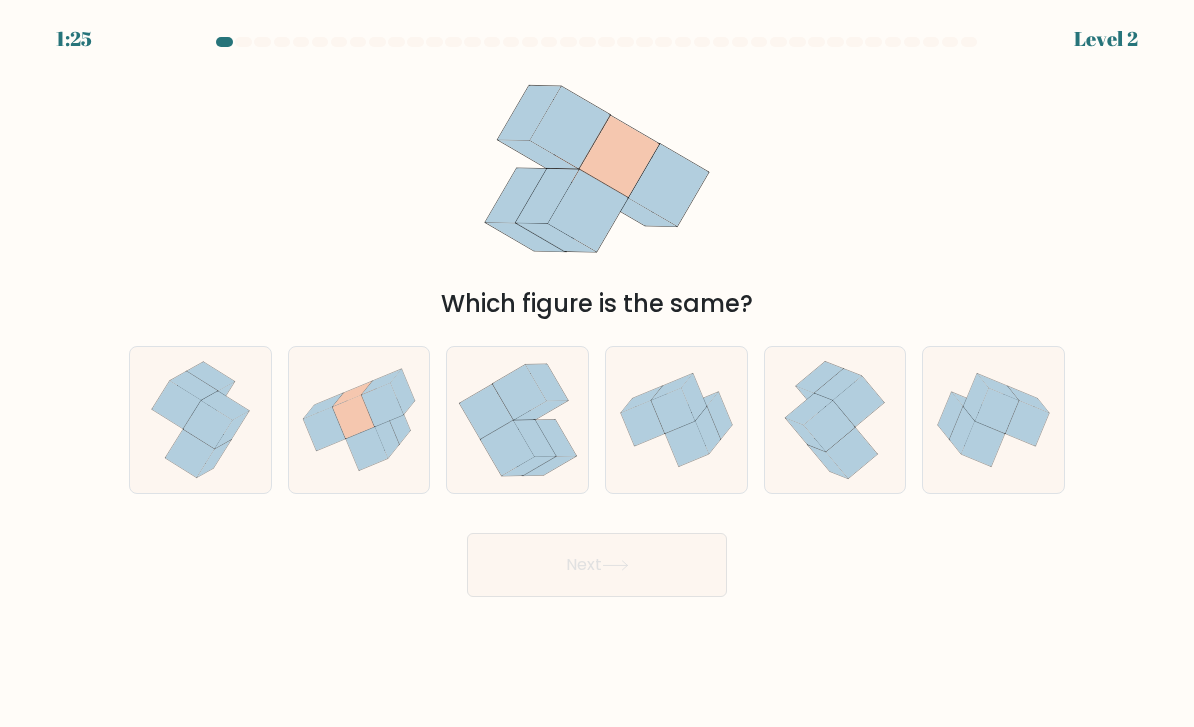 click 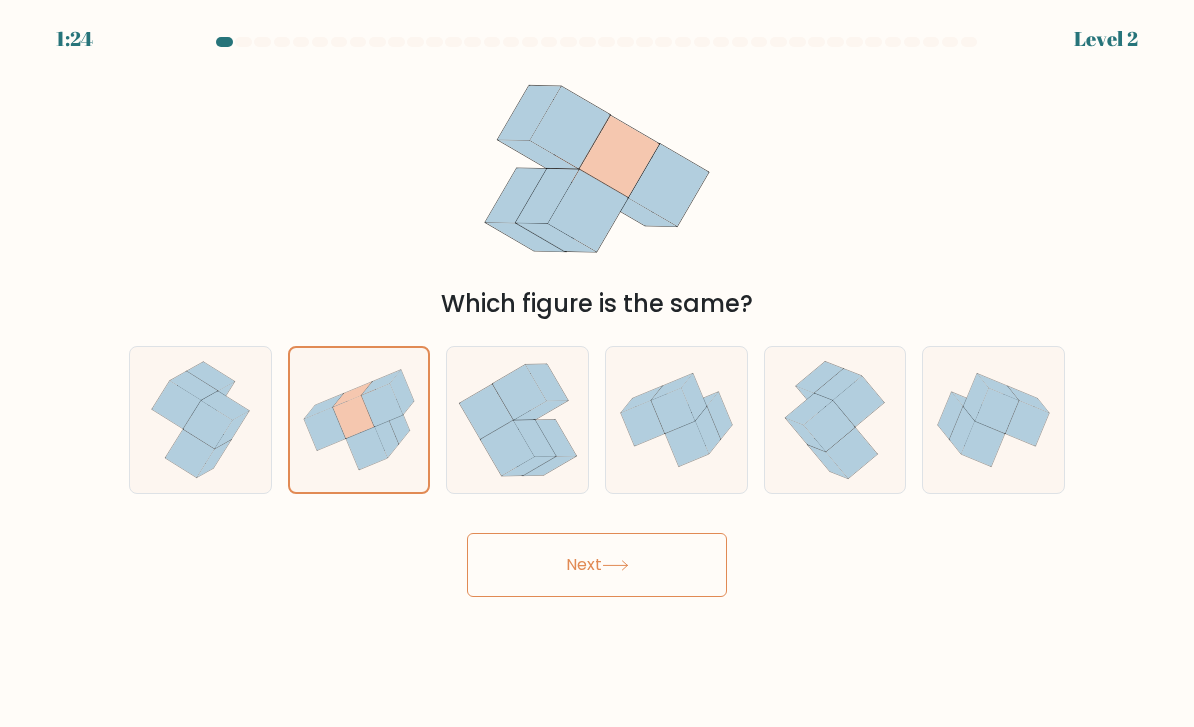 click on "Next" at bounding box center (597, 565) 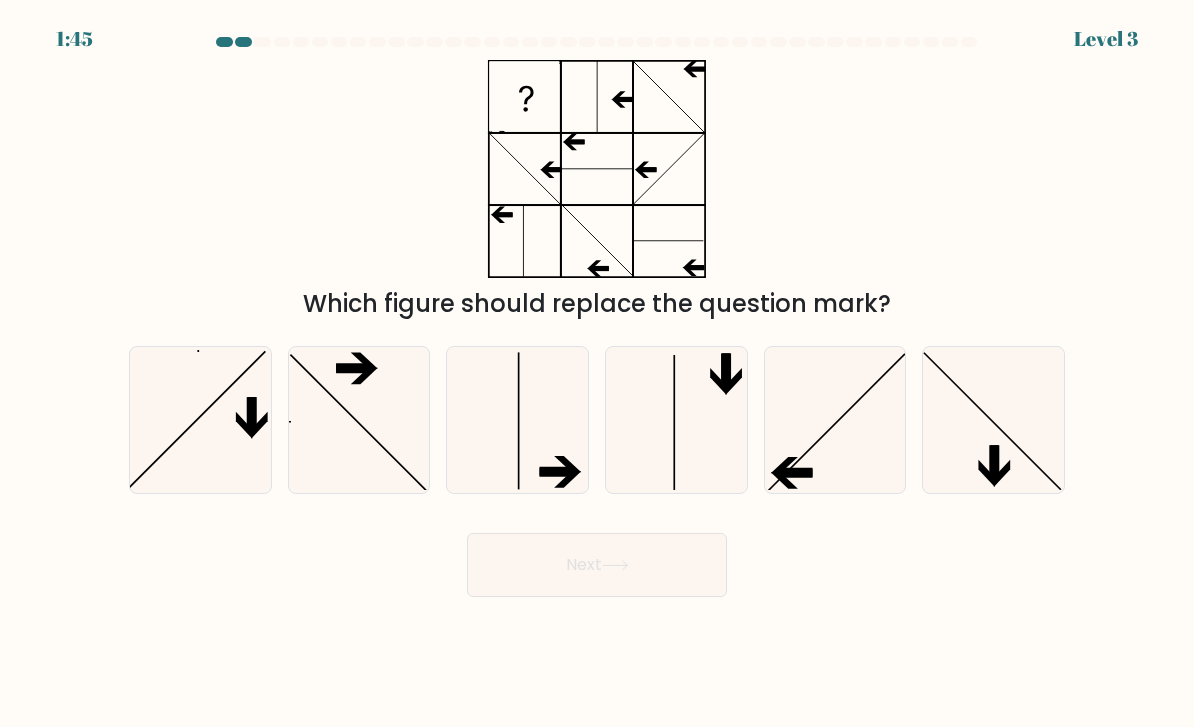 click 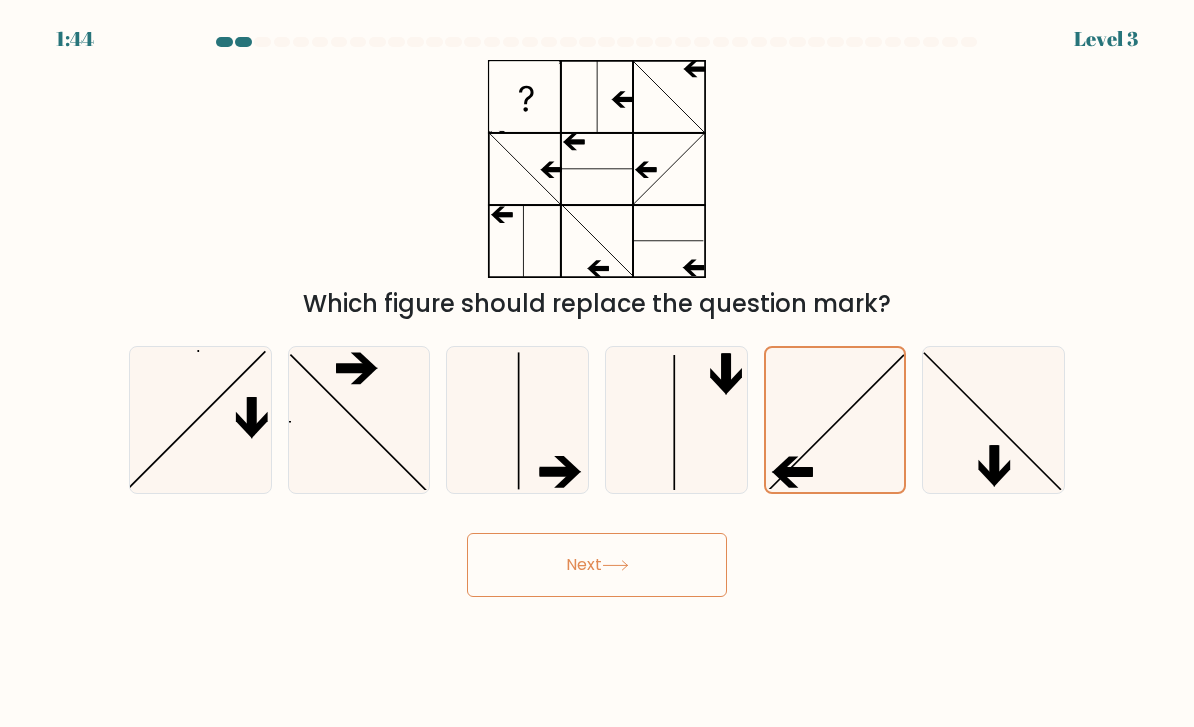 click on "Next" at bounding box center (597, 565) 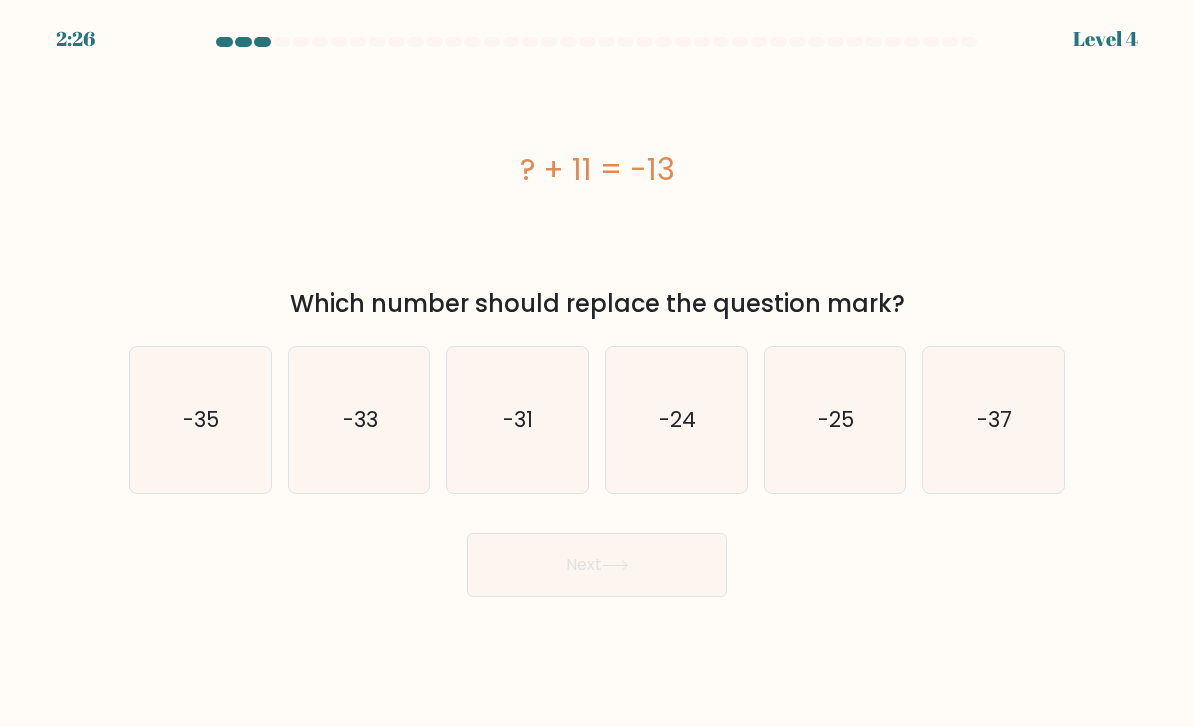 click on "-24" 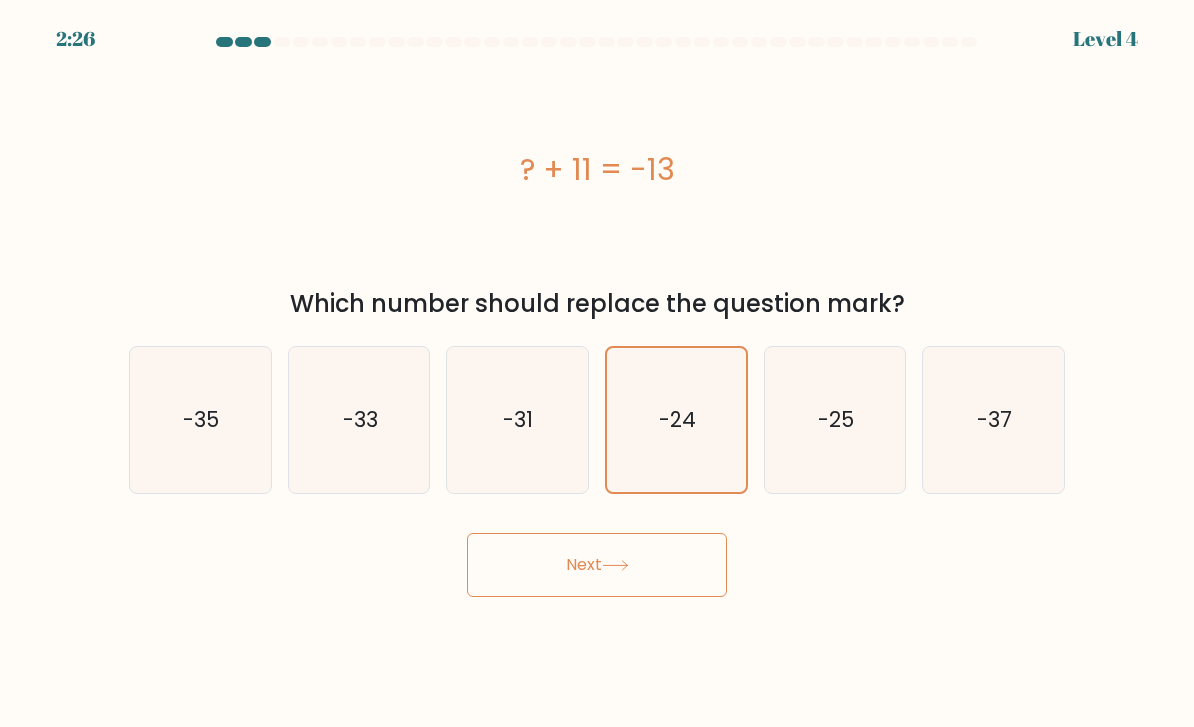 click on "Next" at bounding box center (597, 565) 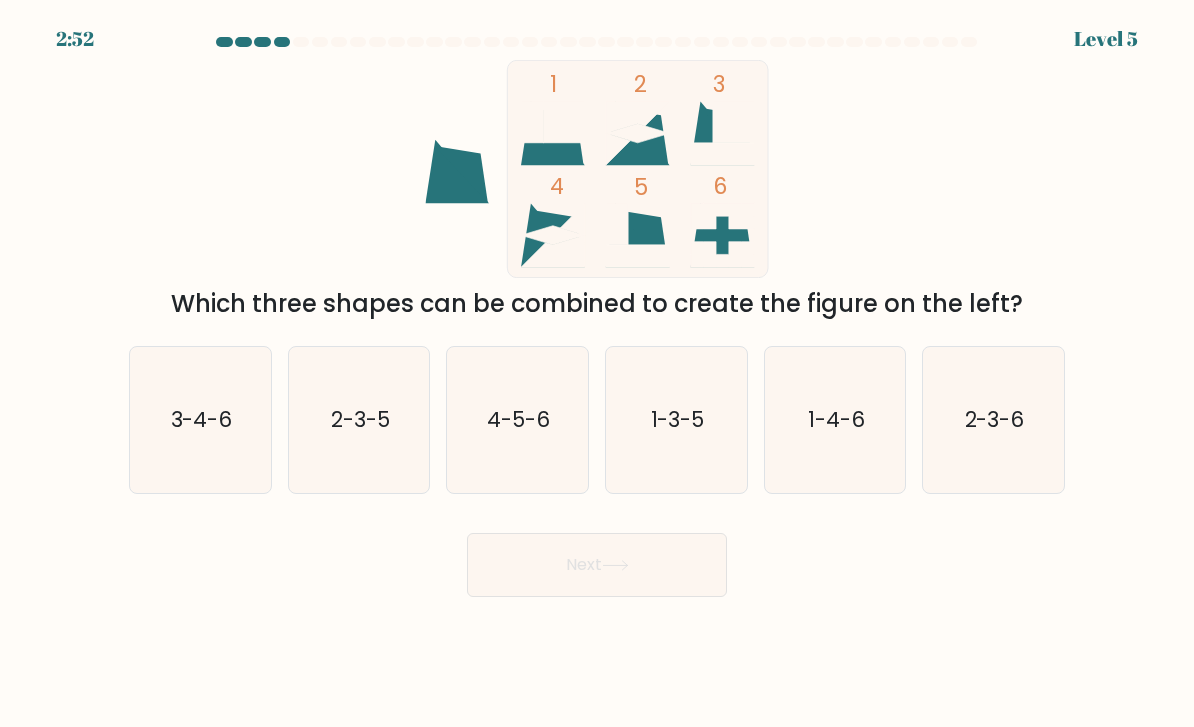 click on "1-3-5" 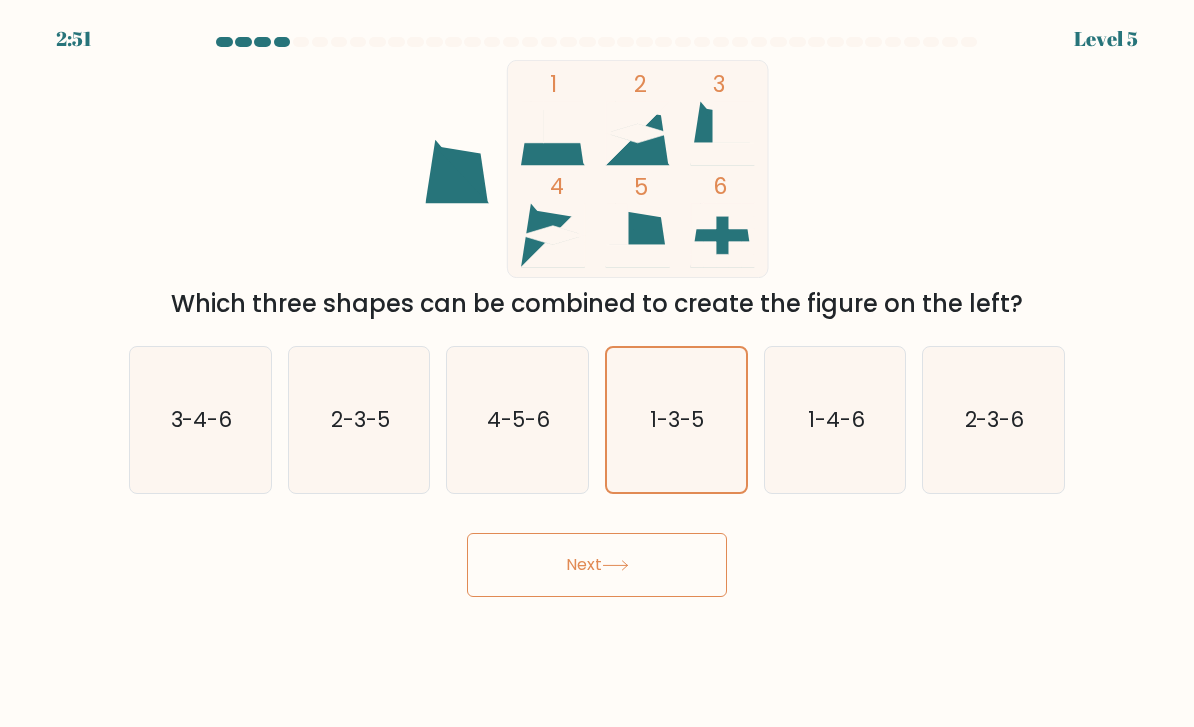 click on "Next" at bounding box center (597, 565) 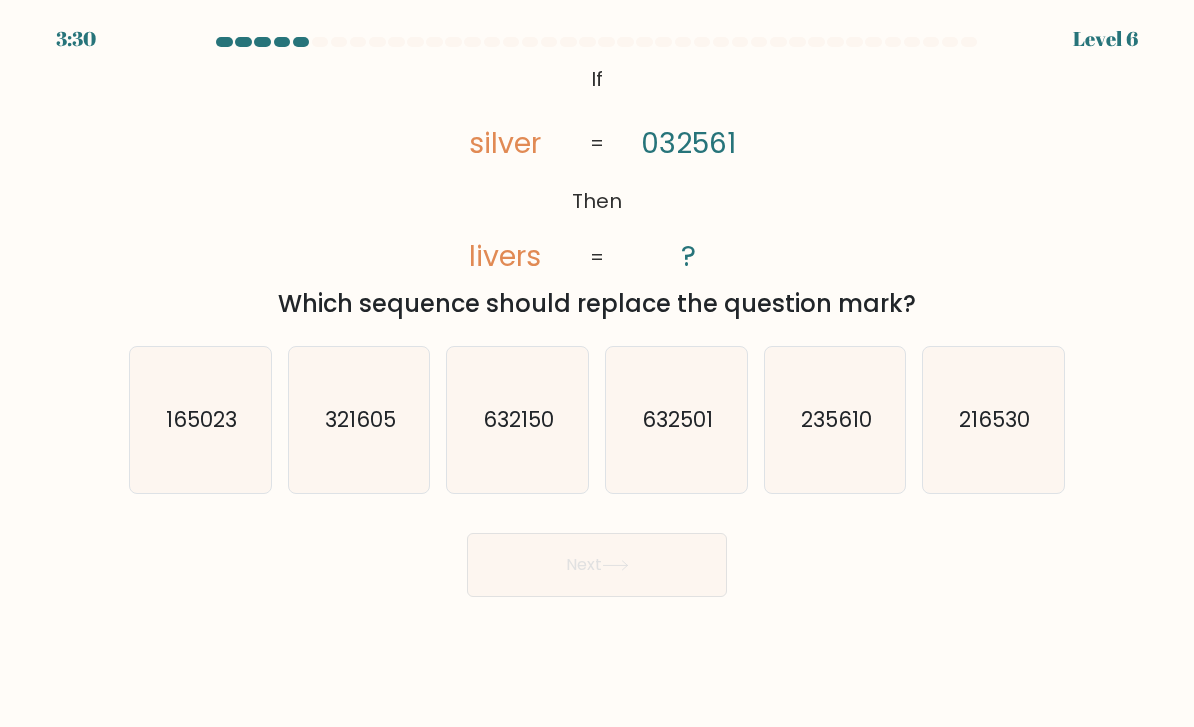 click on "235610" 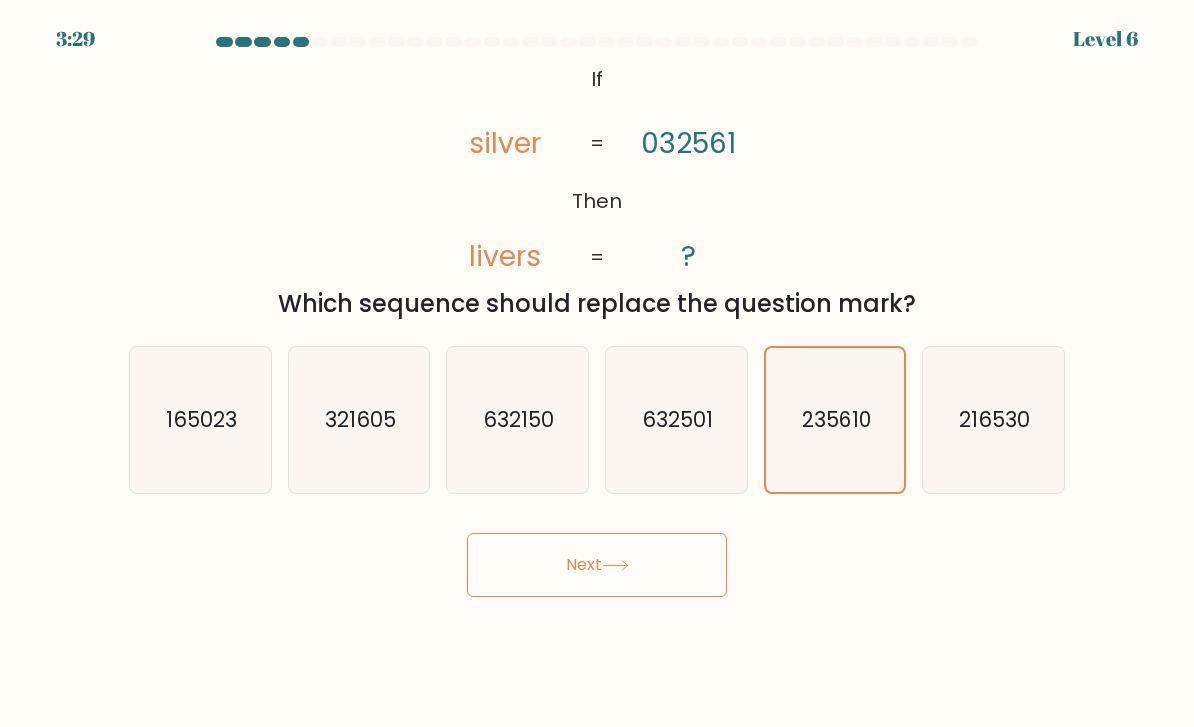 click on "Next" at bounding box center [597, 565] 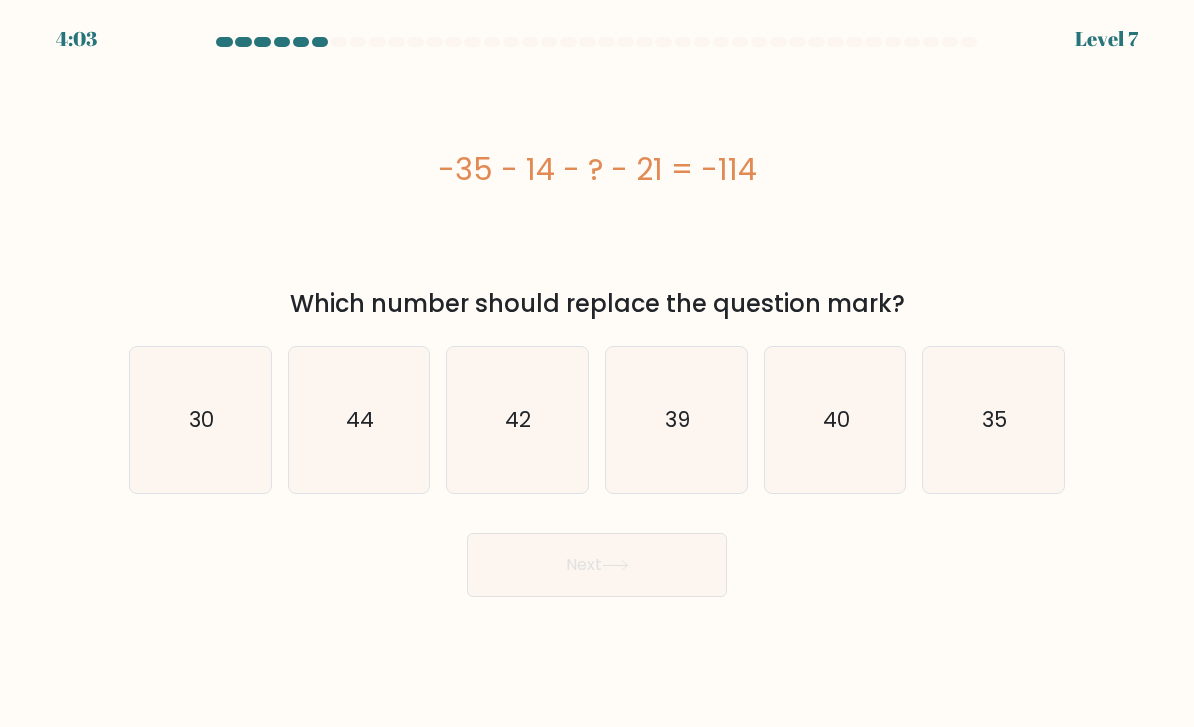 click on "44" 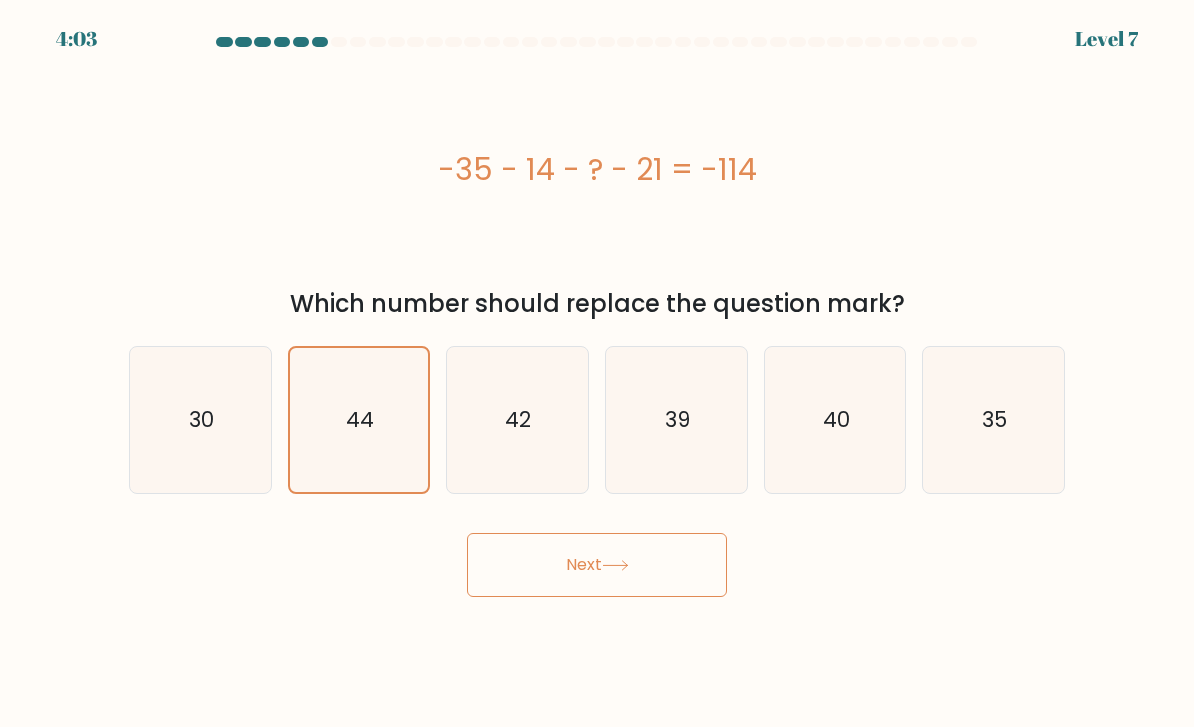 click on "Next" at bounding box center [597, 565] 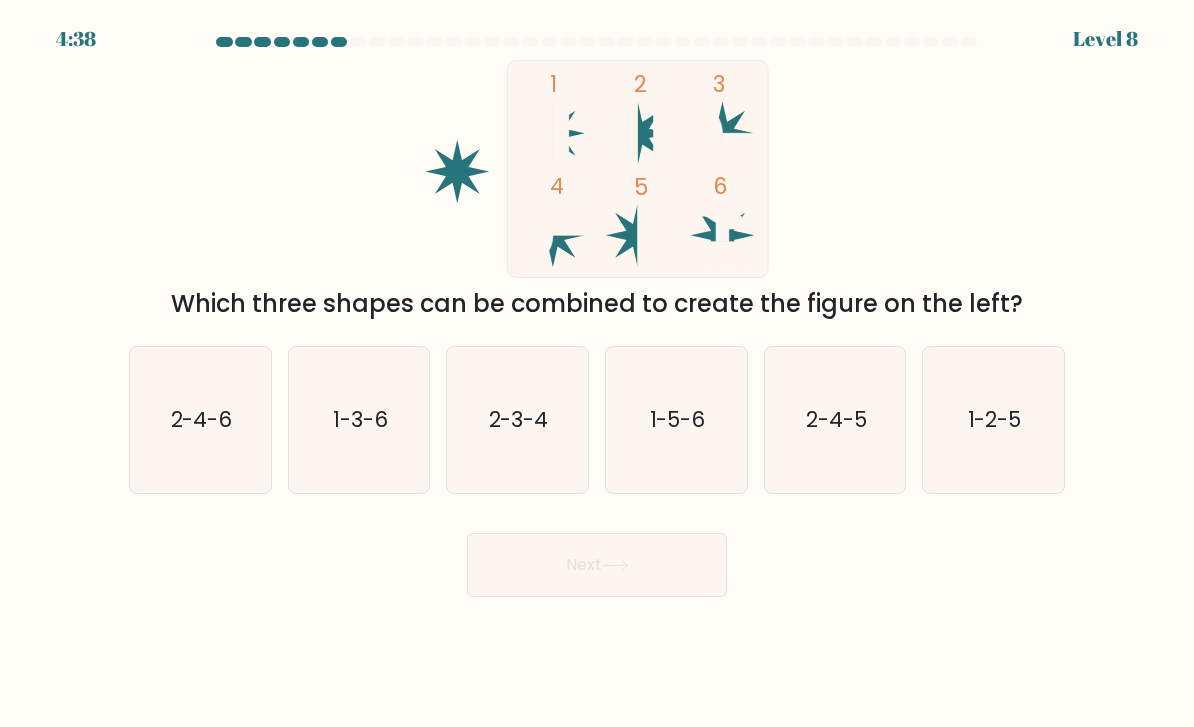 click on "1-2-5" 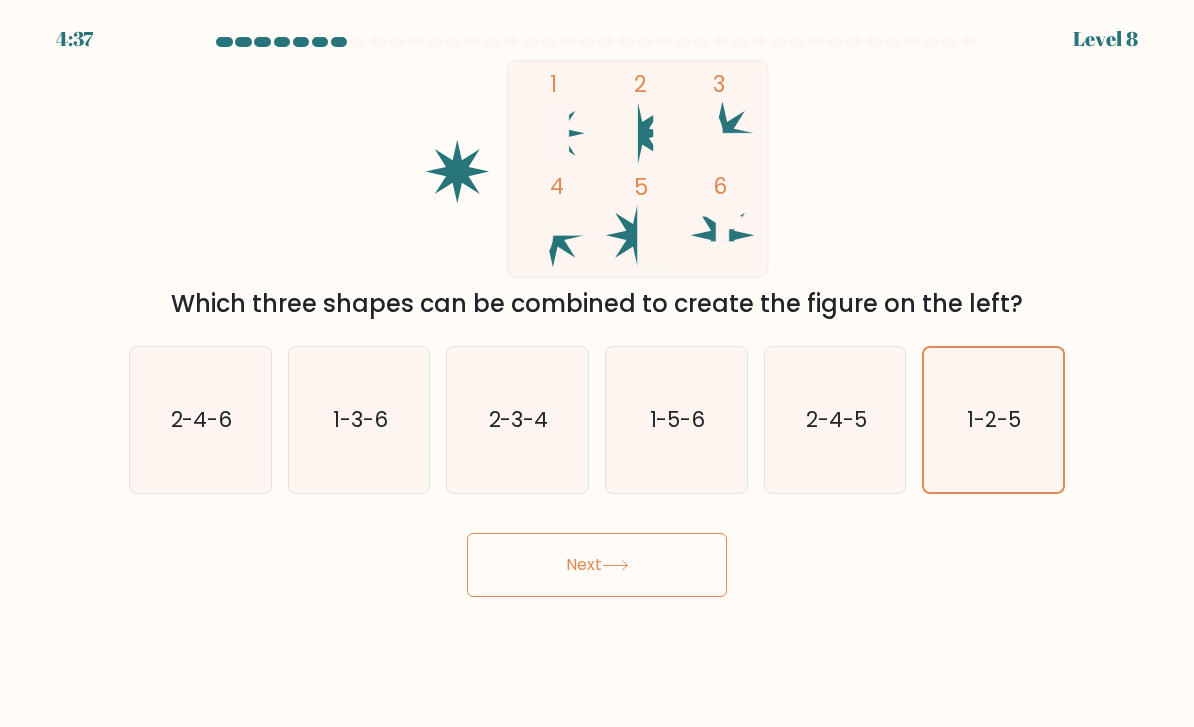 click on "Next" at bounding box center (597, 565) 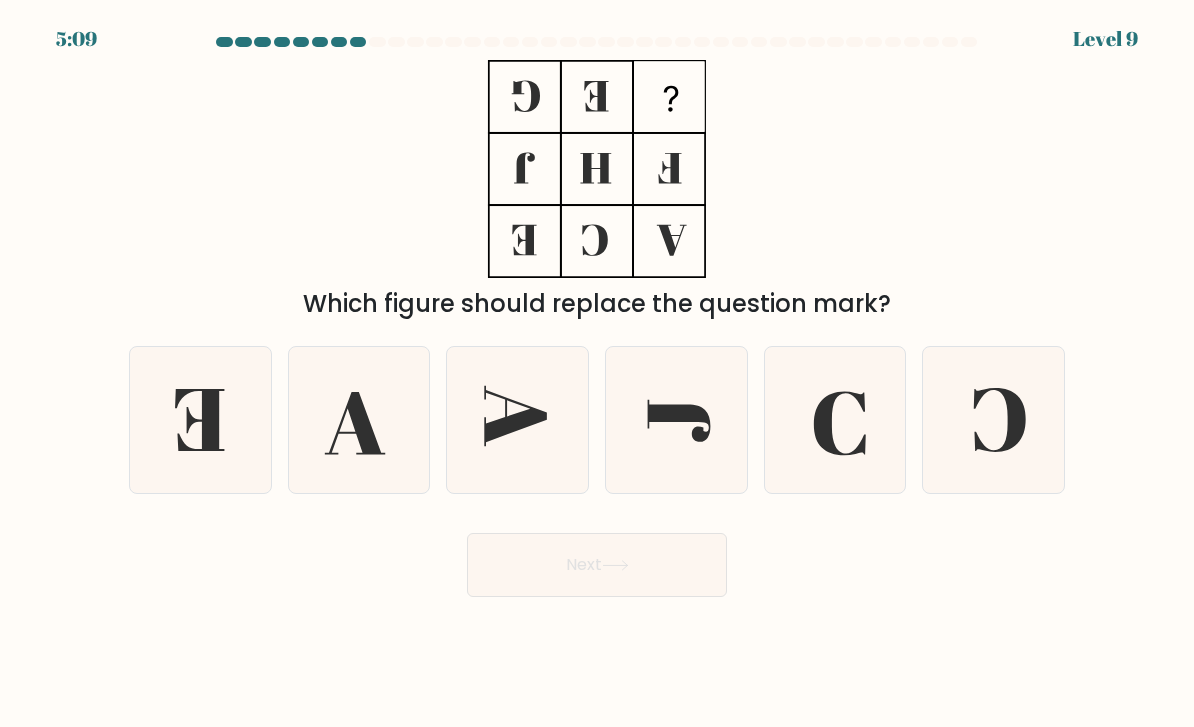 click 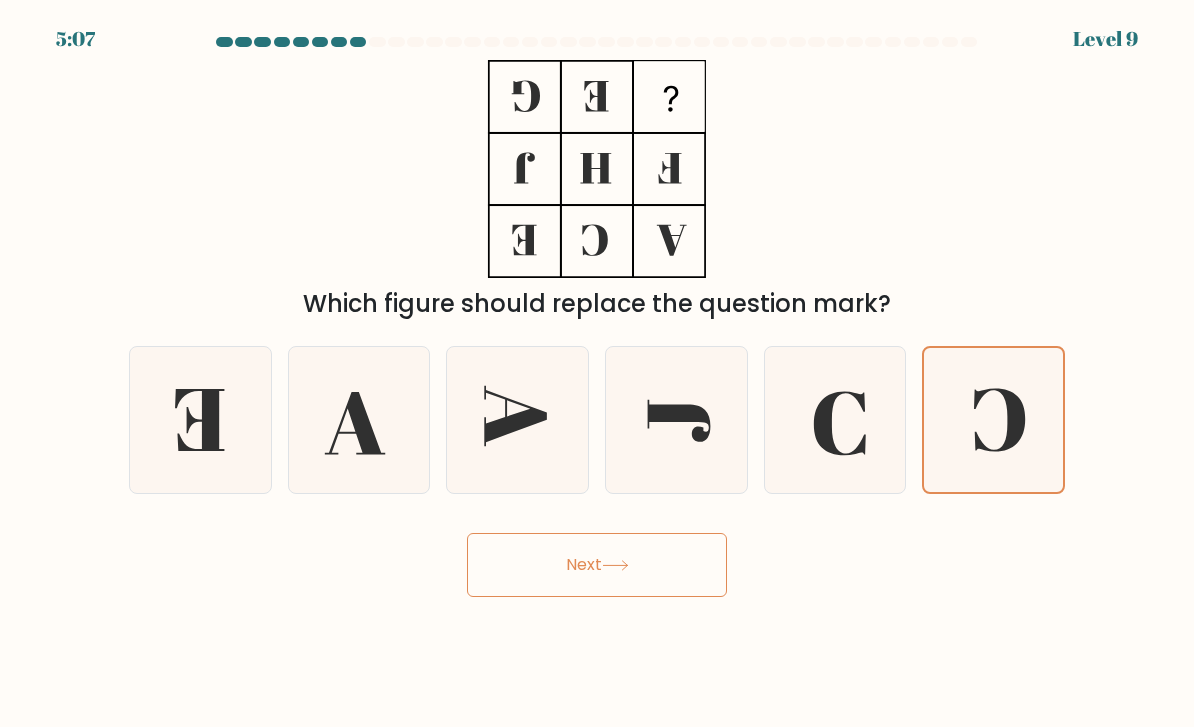 click on "Next" at bounding box center (597, 565) 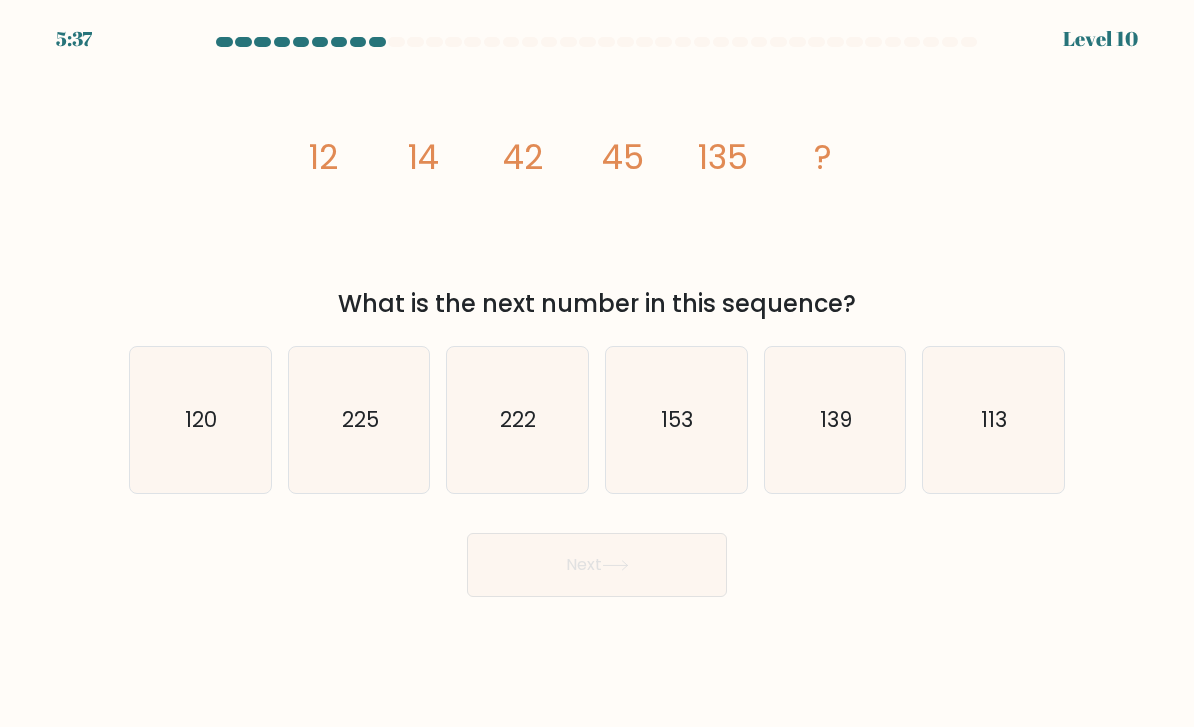 click on "139" 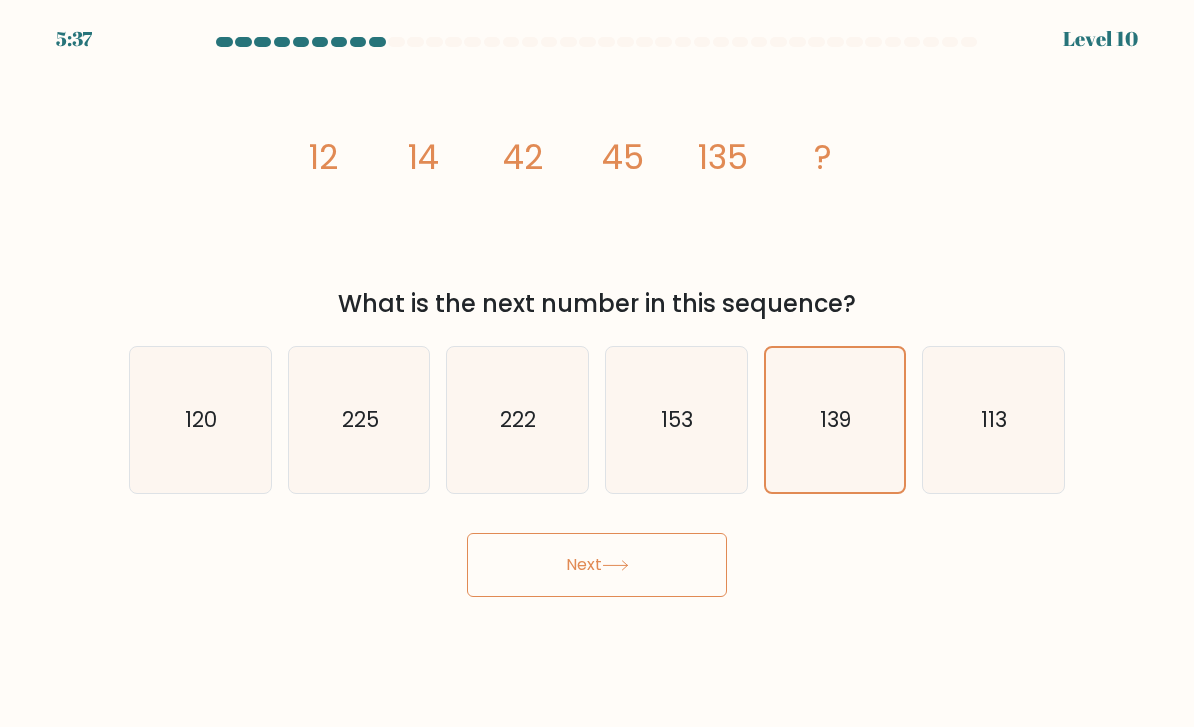 click on "Next" at bounding box center (597, 565) 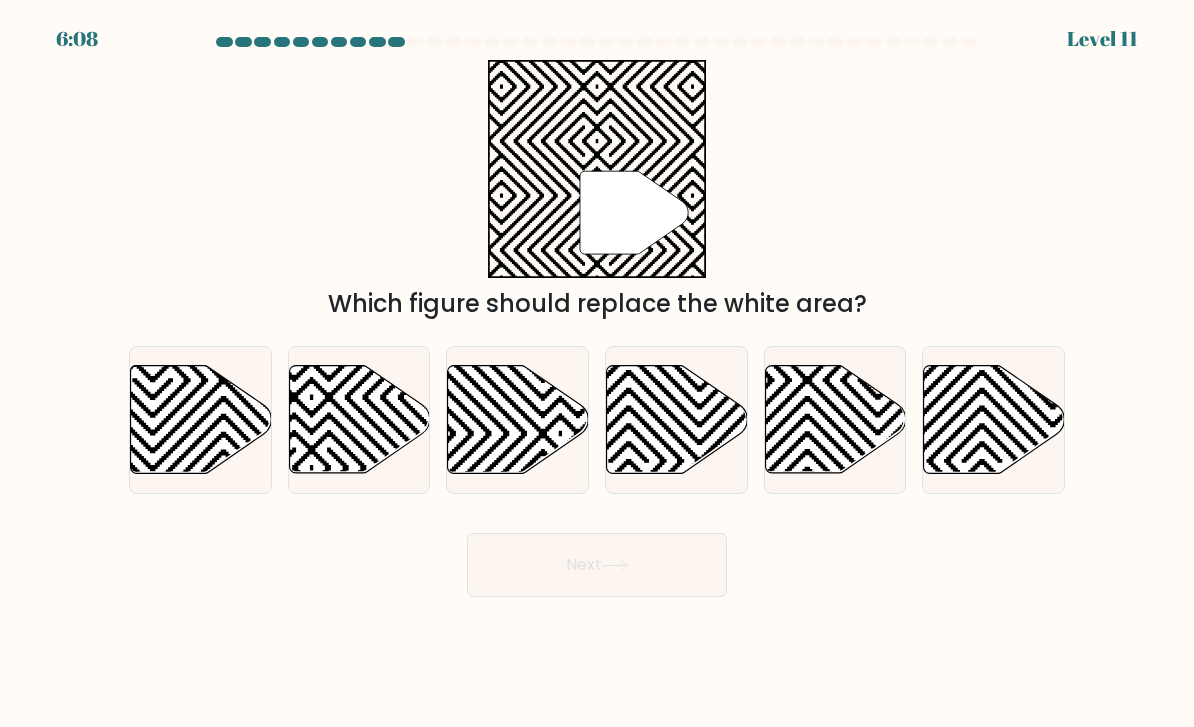 click 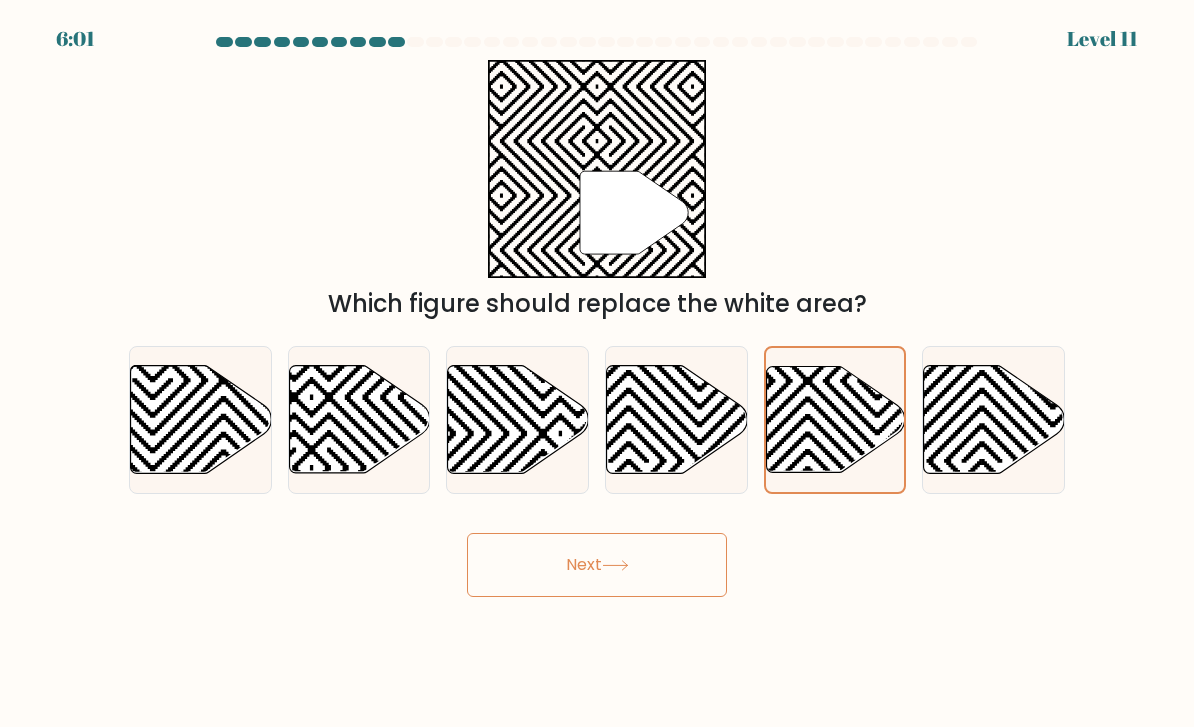 click 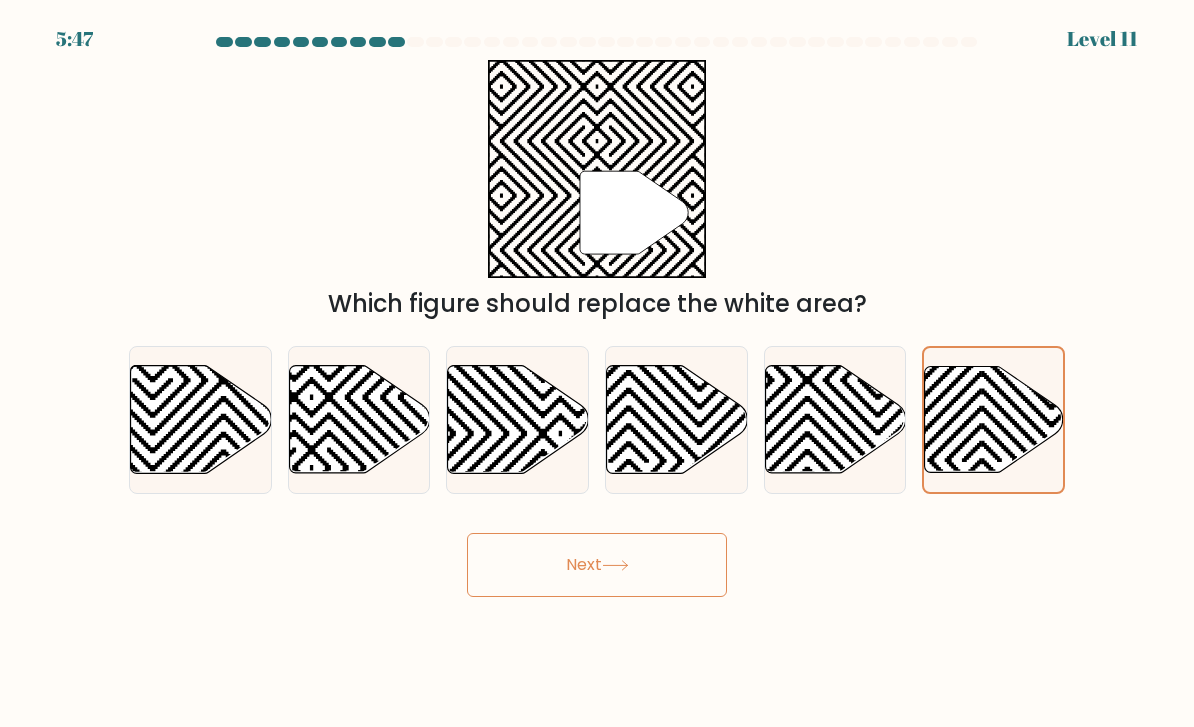click 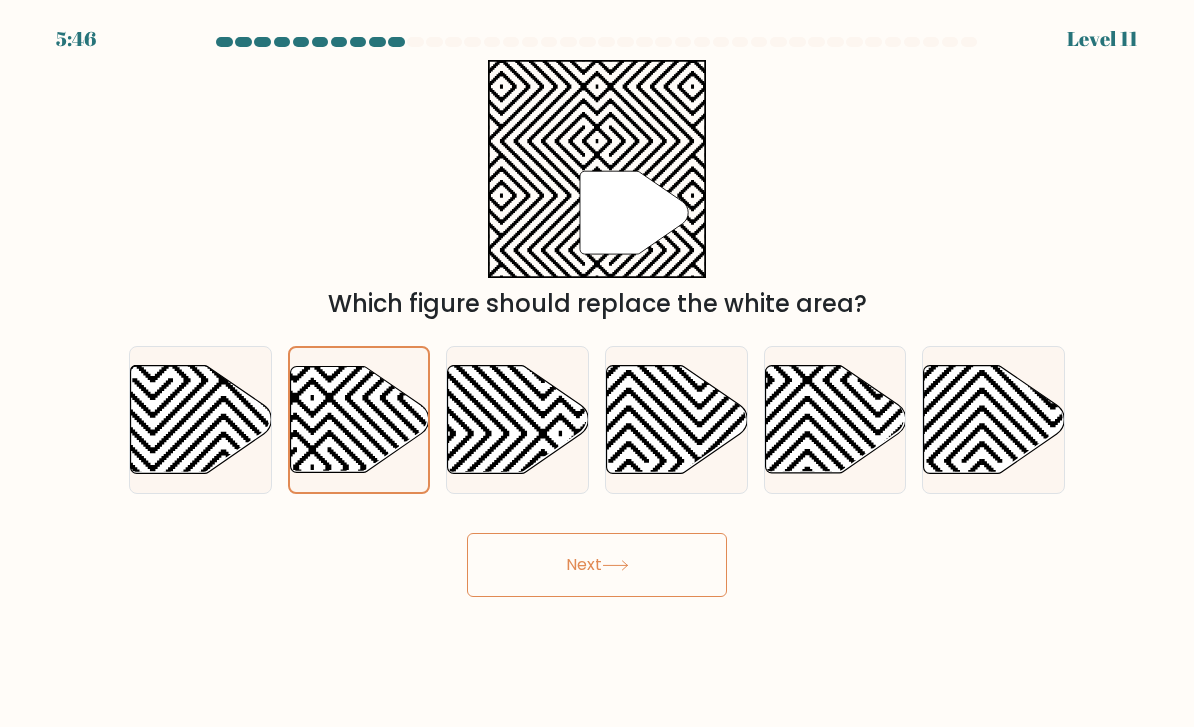 click on "Next" at bounding box center (597, 565) 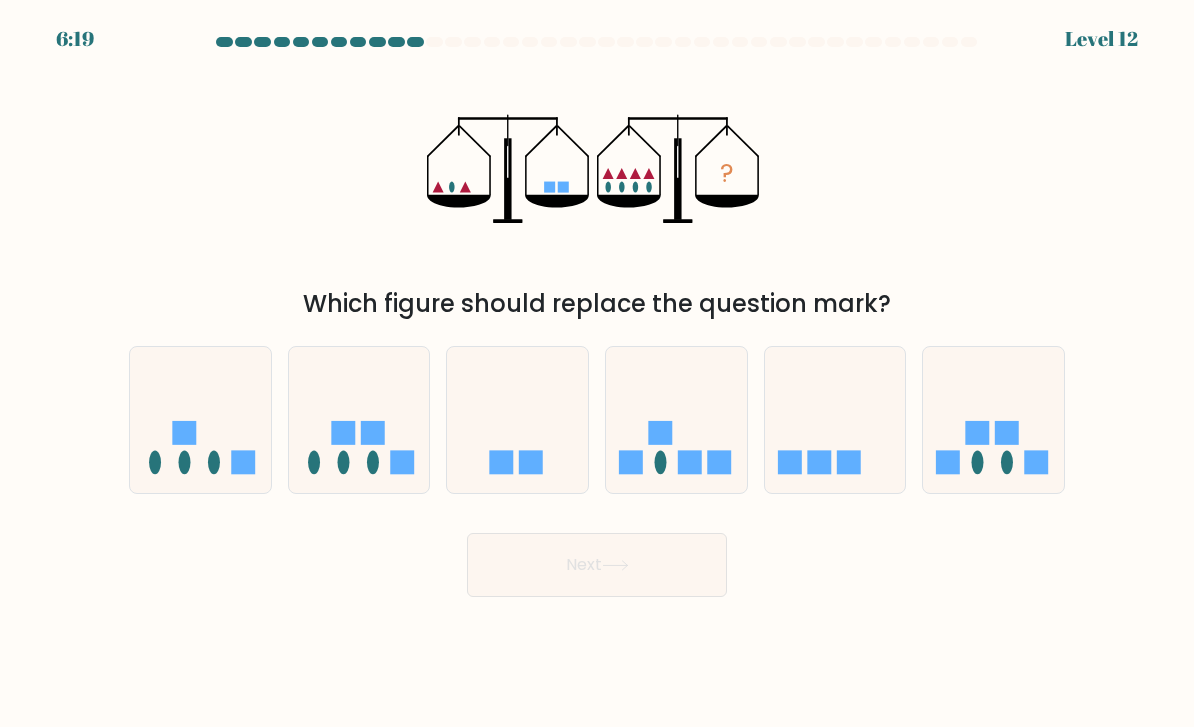 click 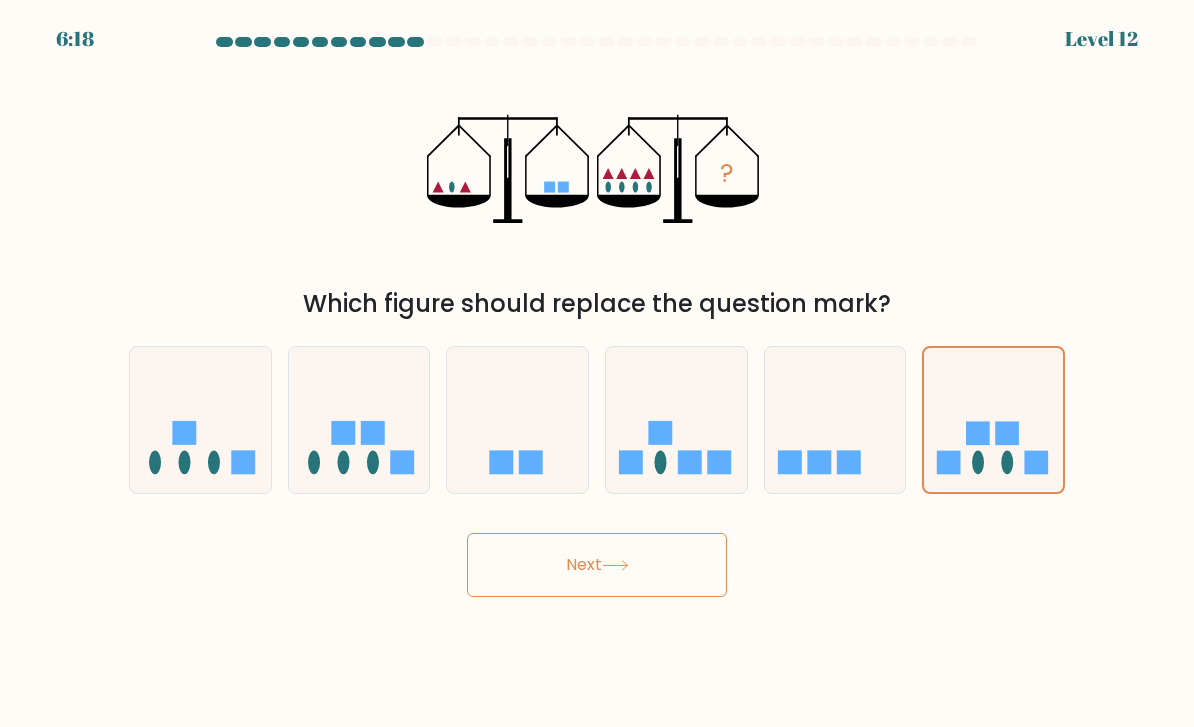 click on "Next" at bounding box center (597, 565) 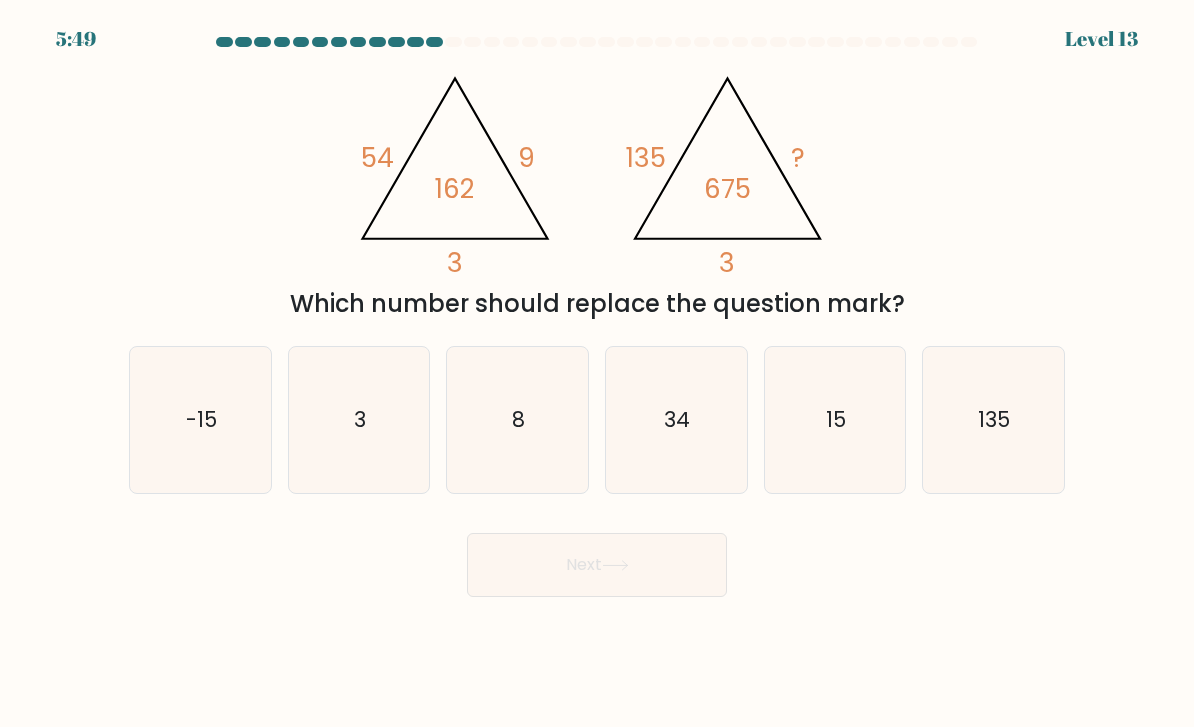 click on "15" 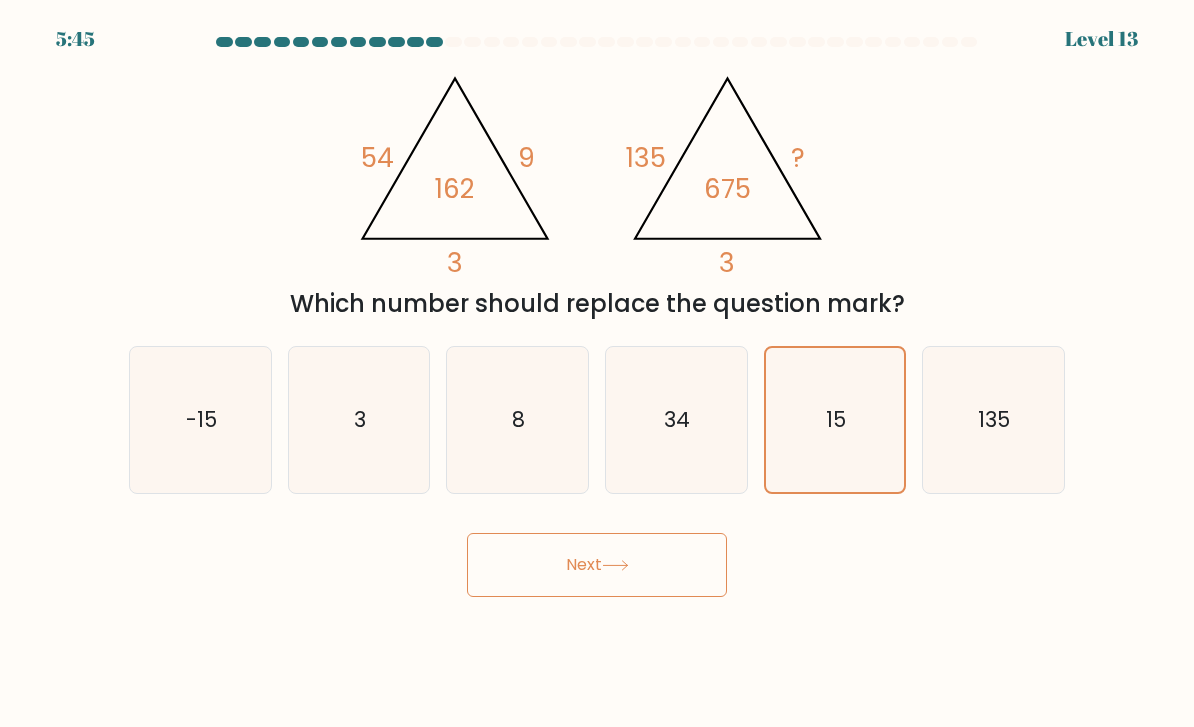 click on "Next" at bounding box center (597, 565) 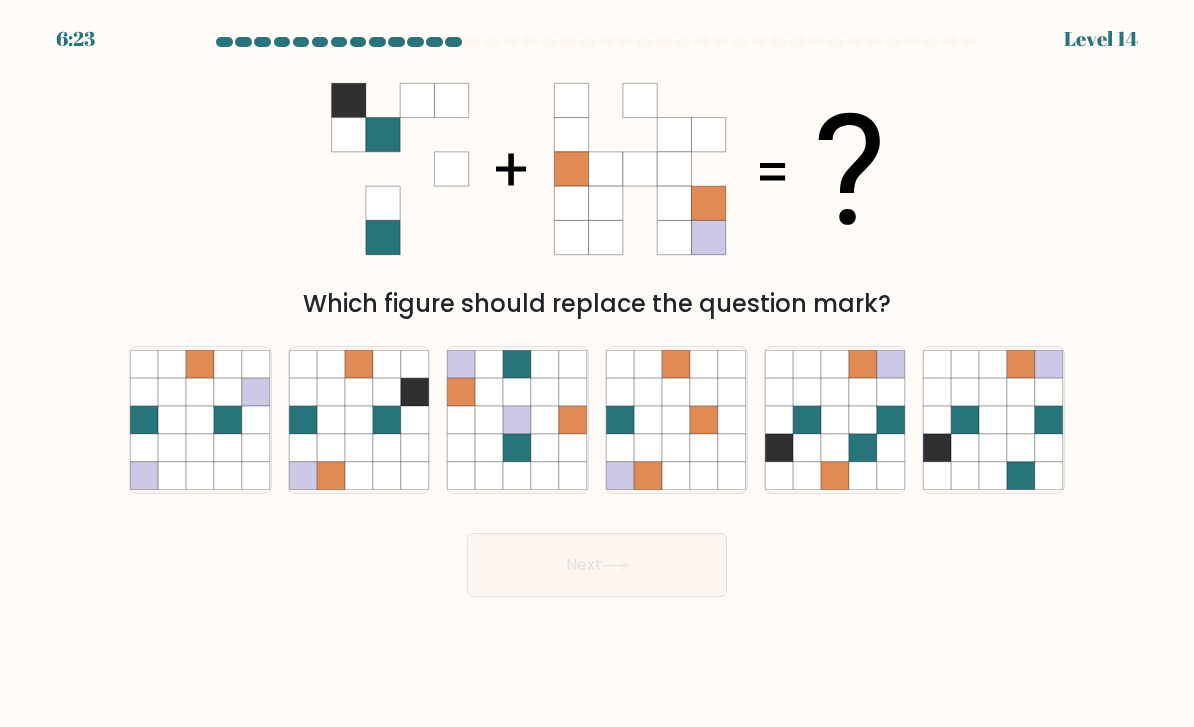 click 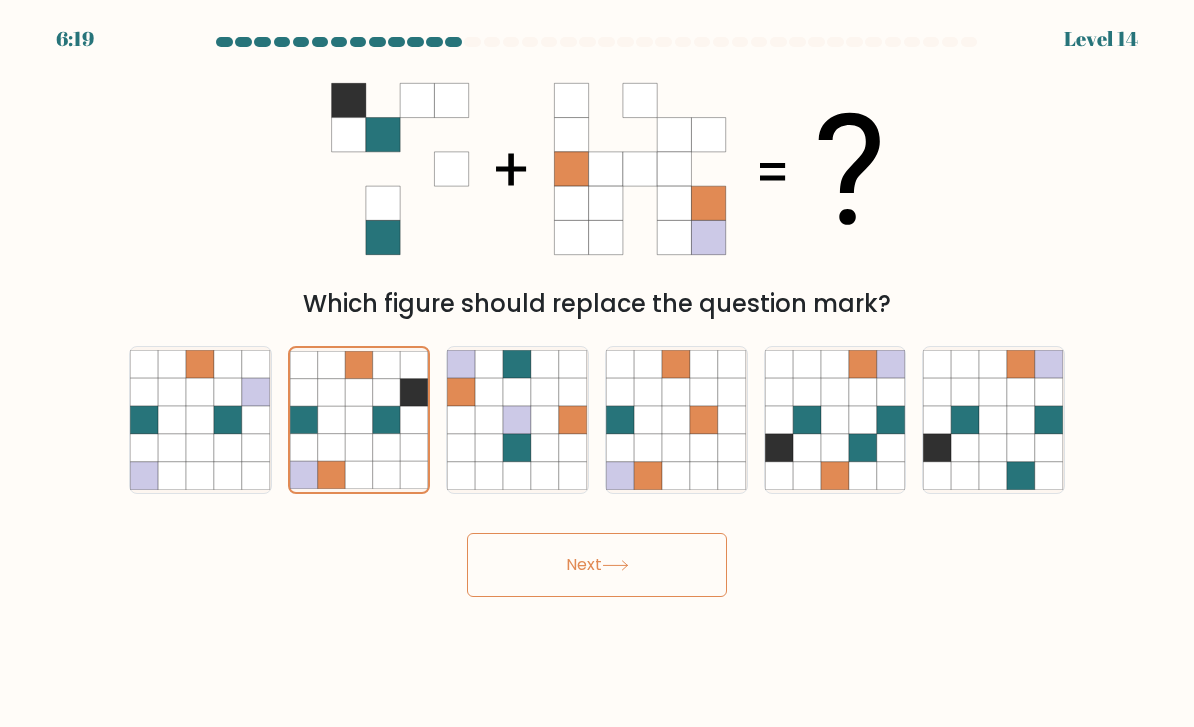 click on "Next" at bounding box center (597, 565) 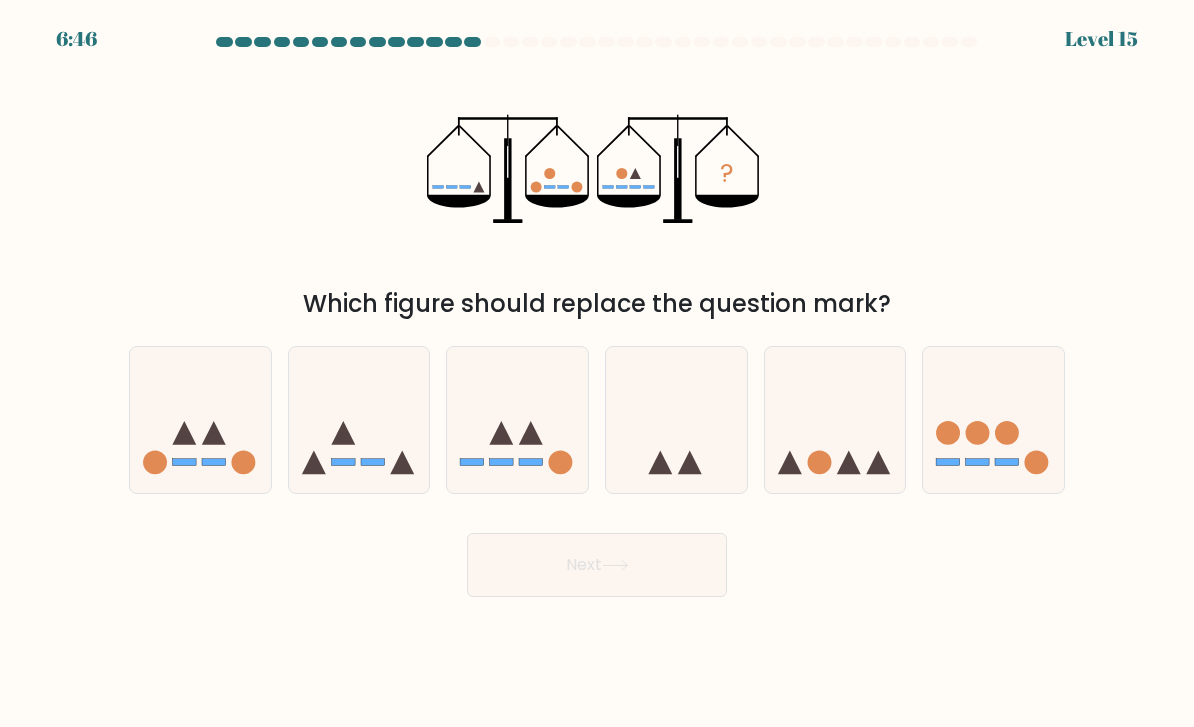 click 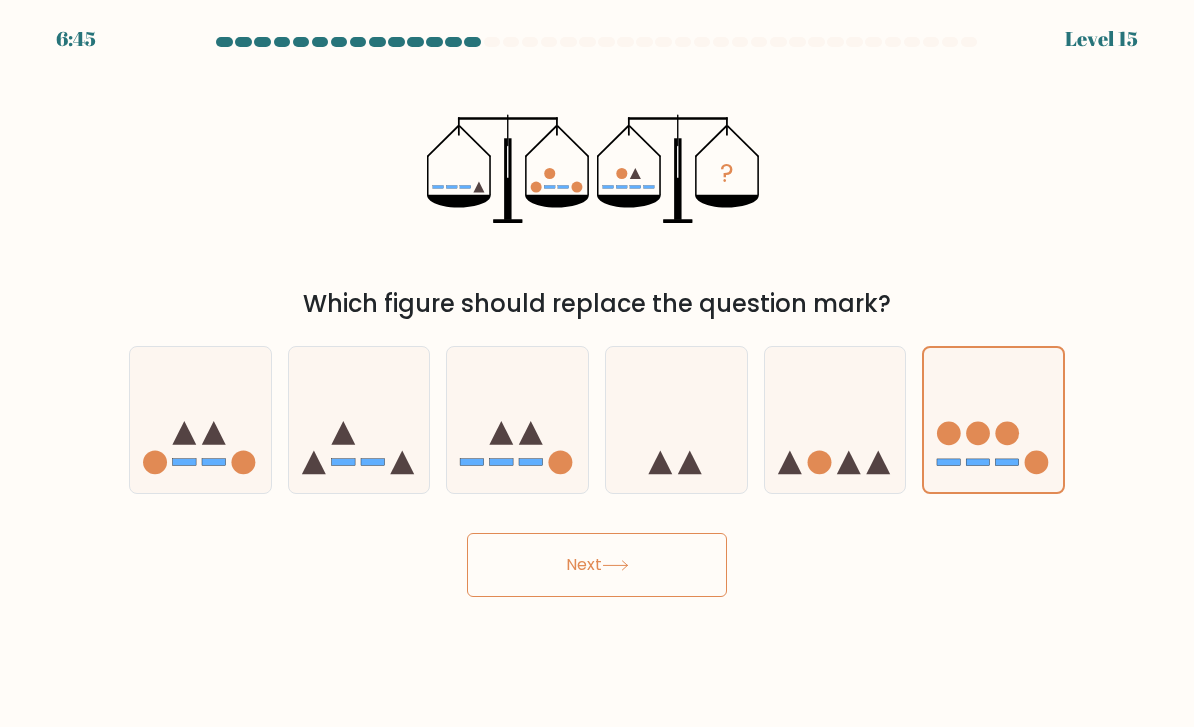 click on "Next" at bounding box center [597, 565] 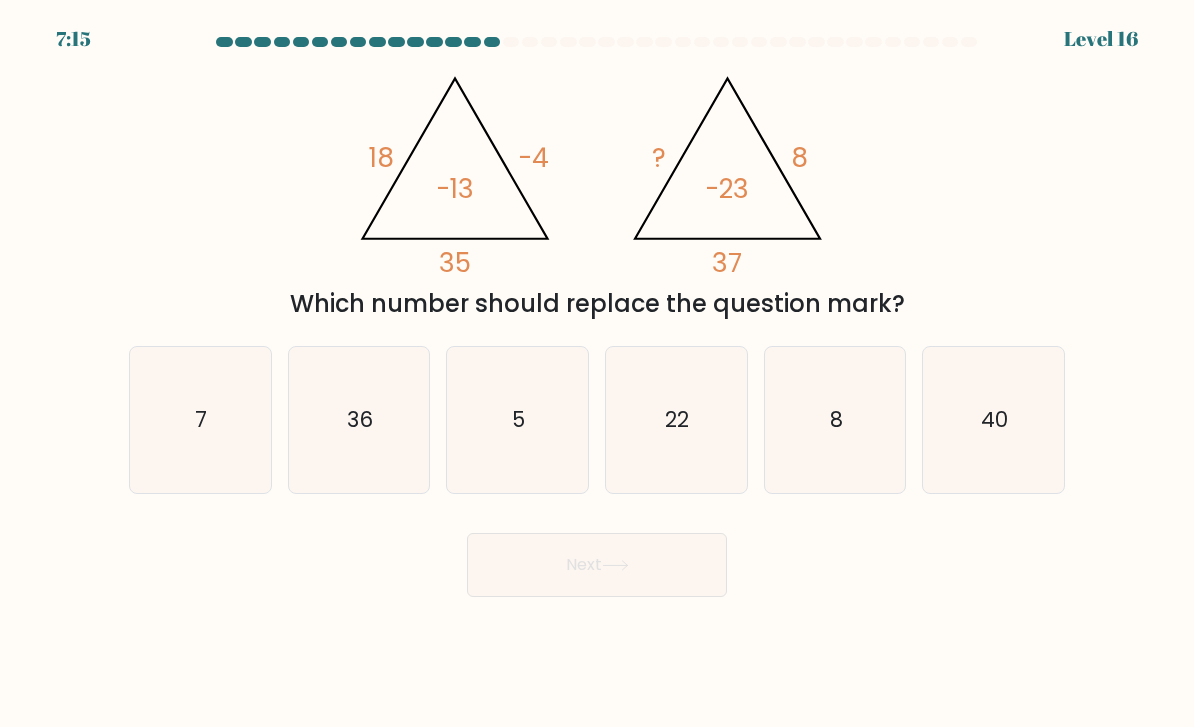 click on "22" 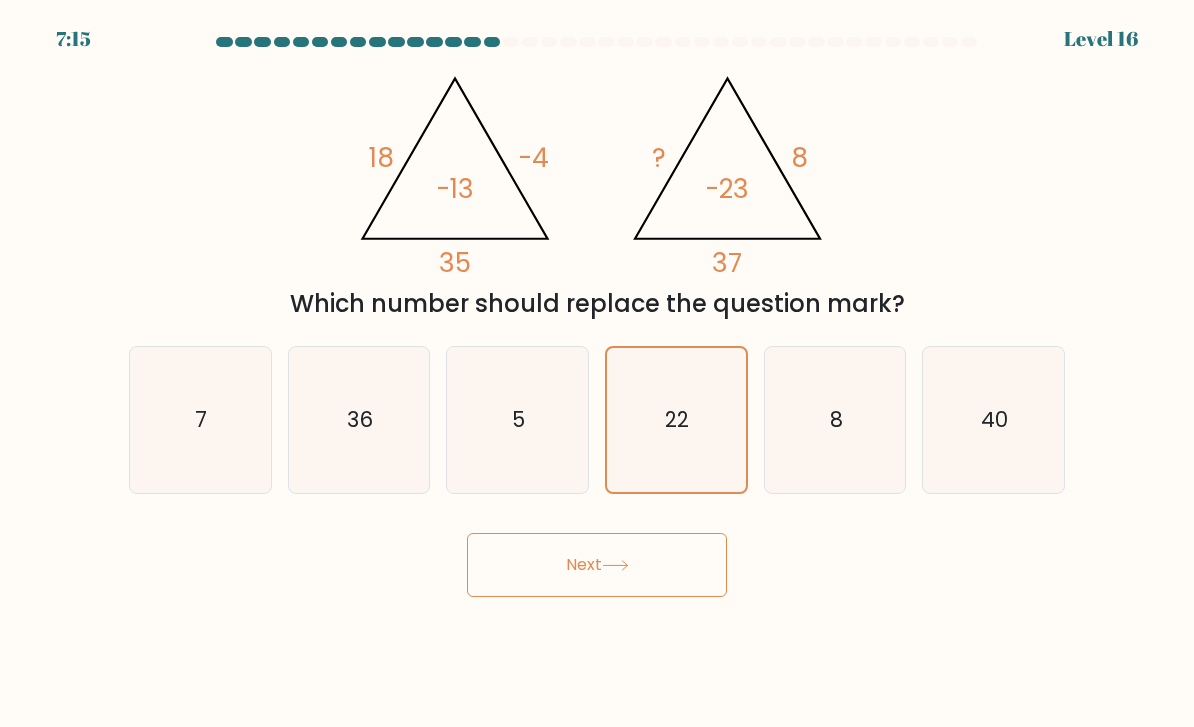 click on "Next" at bounding box center [597, 565] 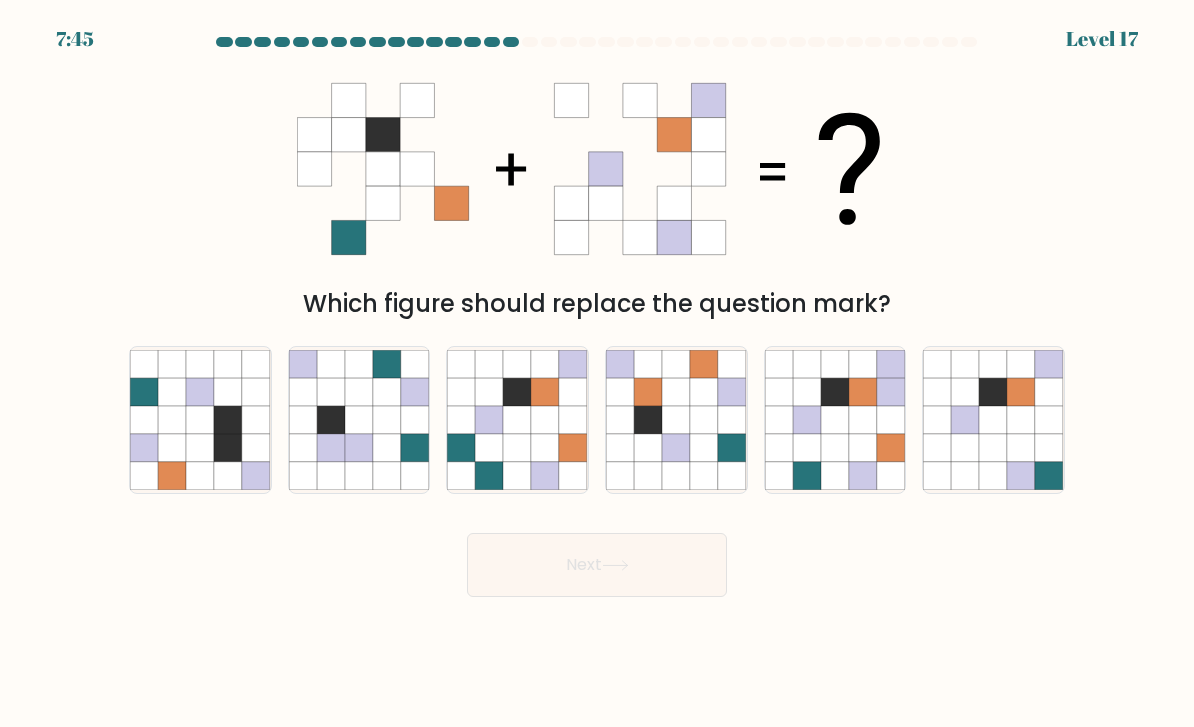 click 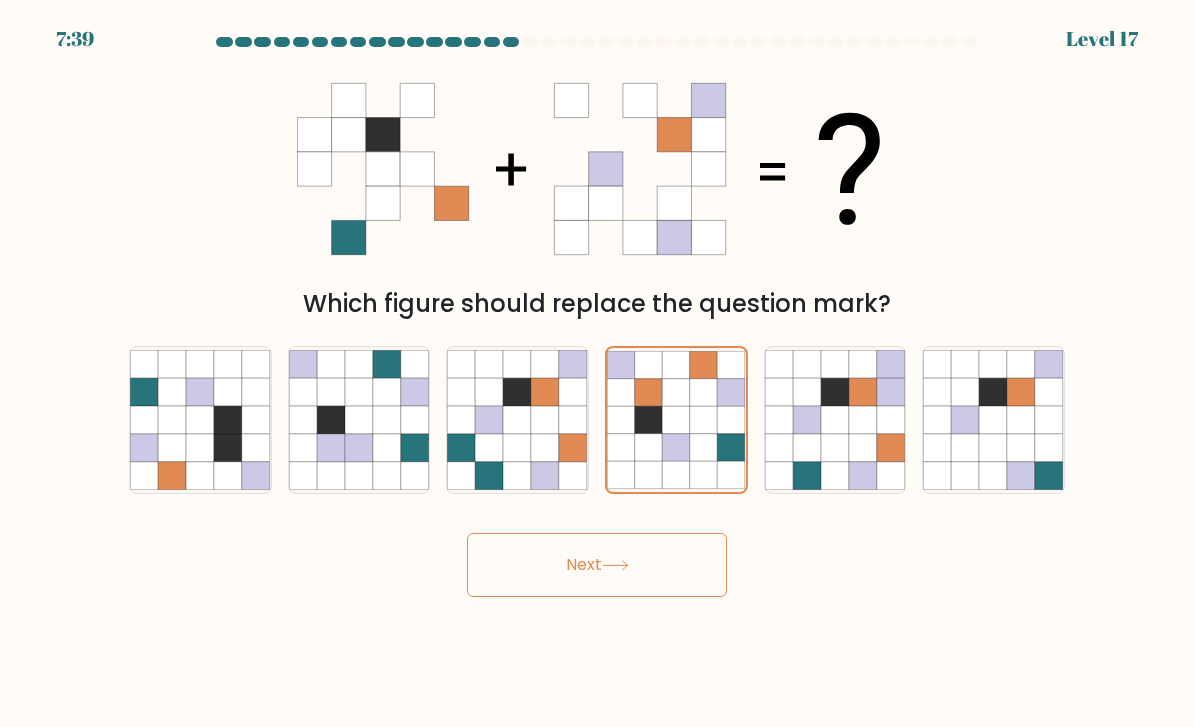 click on "Next" at bounding box center [597, 565] 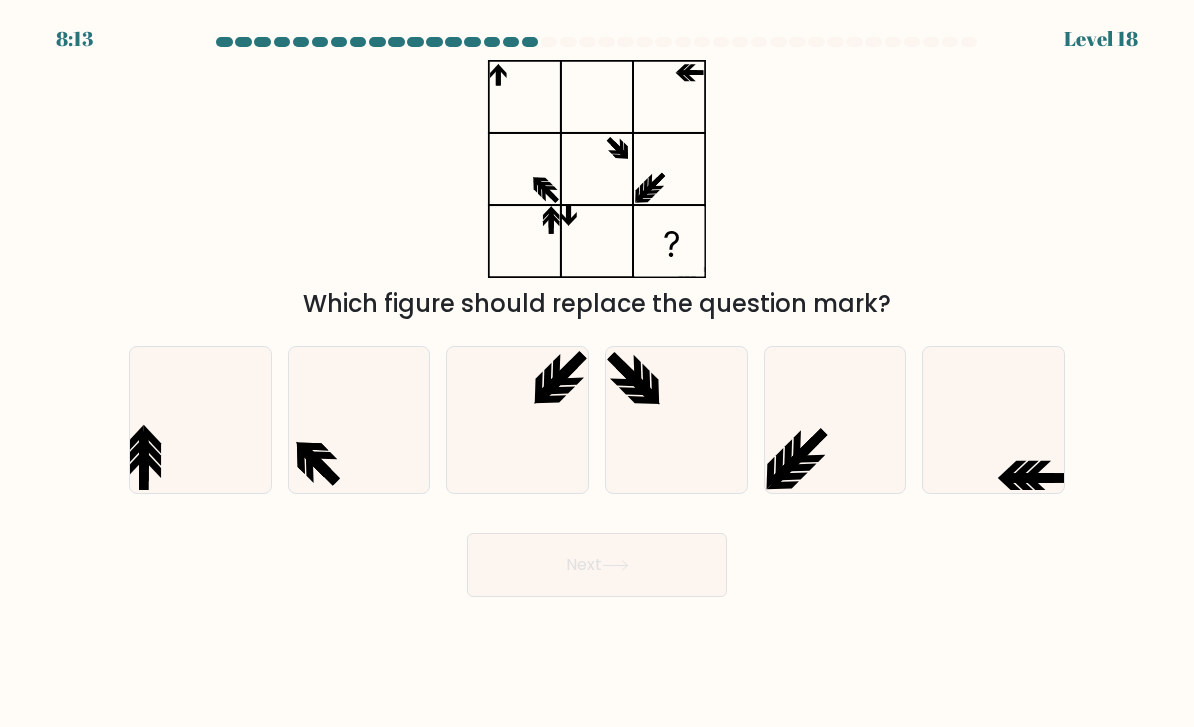 click 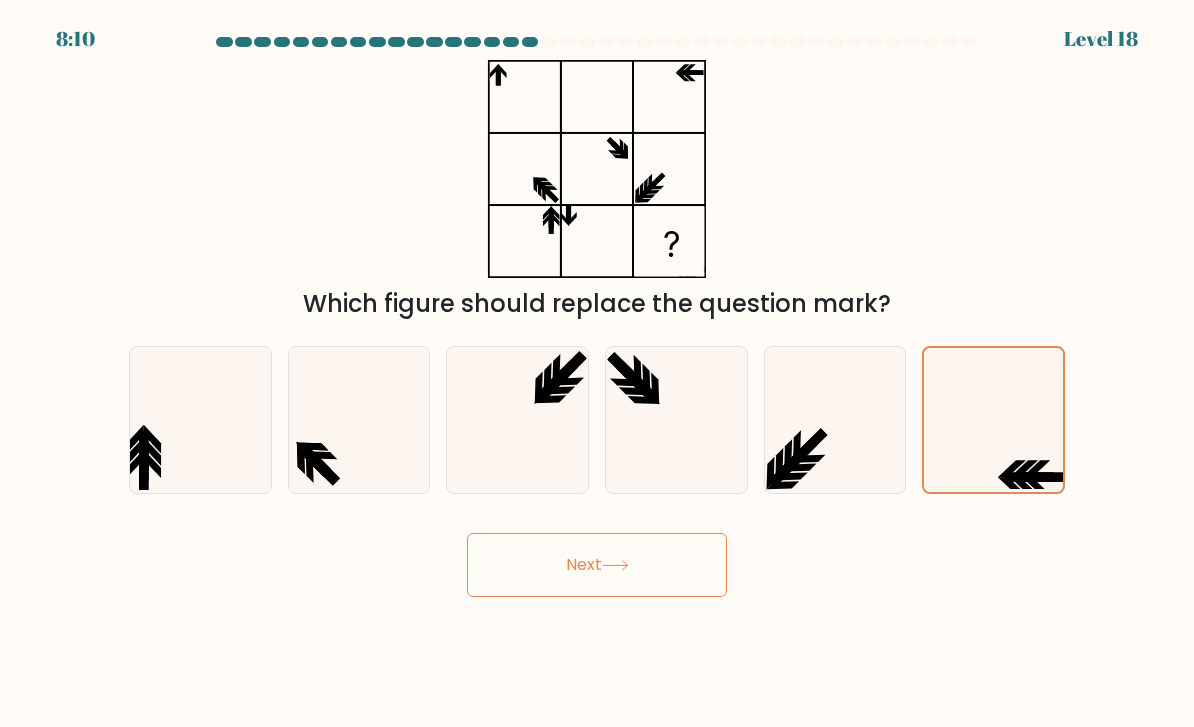 click on "Next" at bounding box center (597, 565) 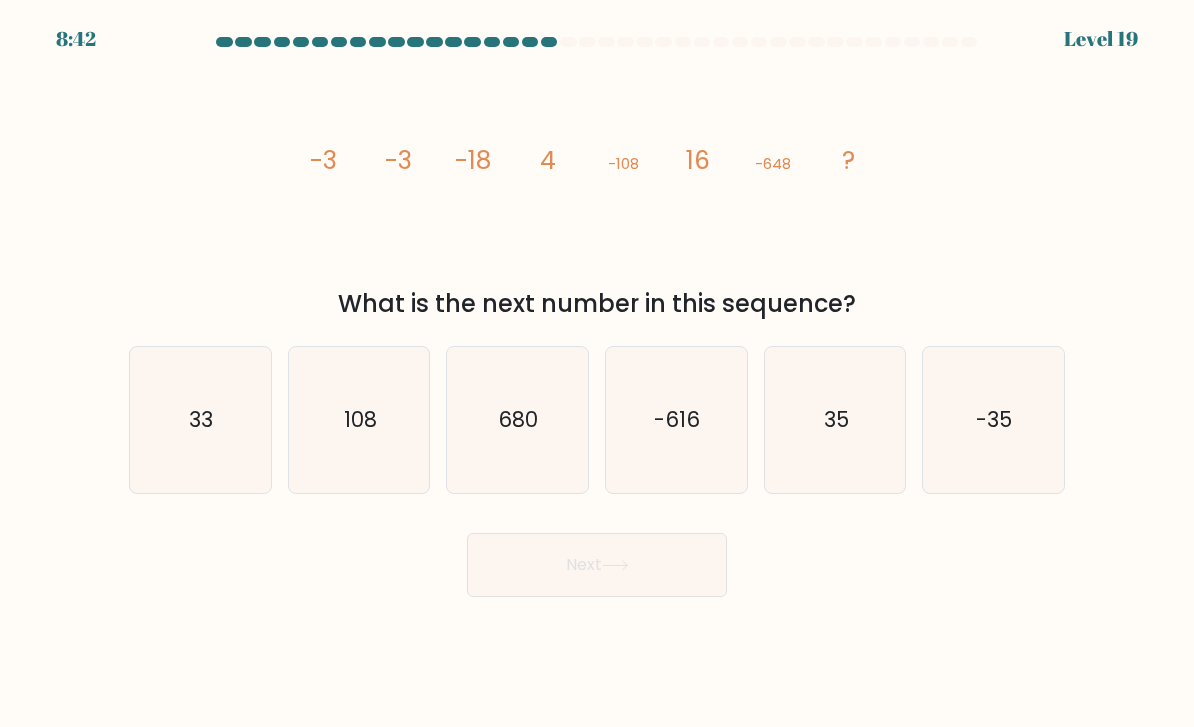 click on "33" 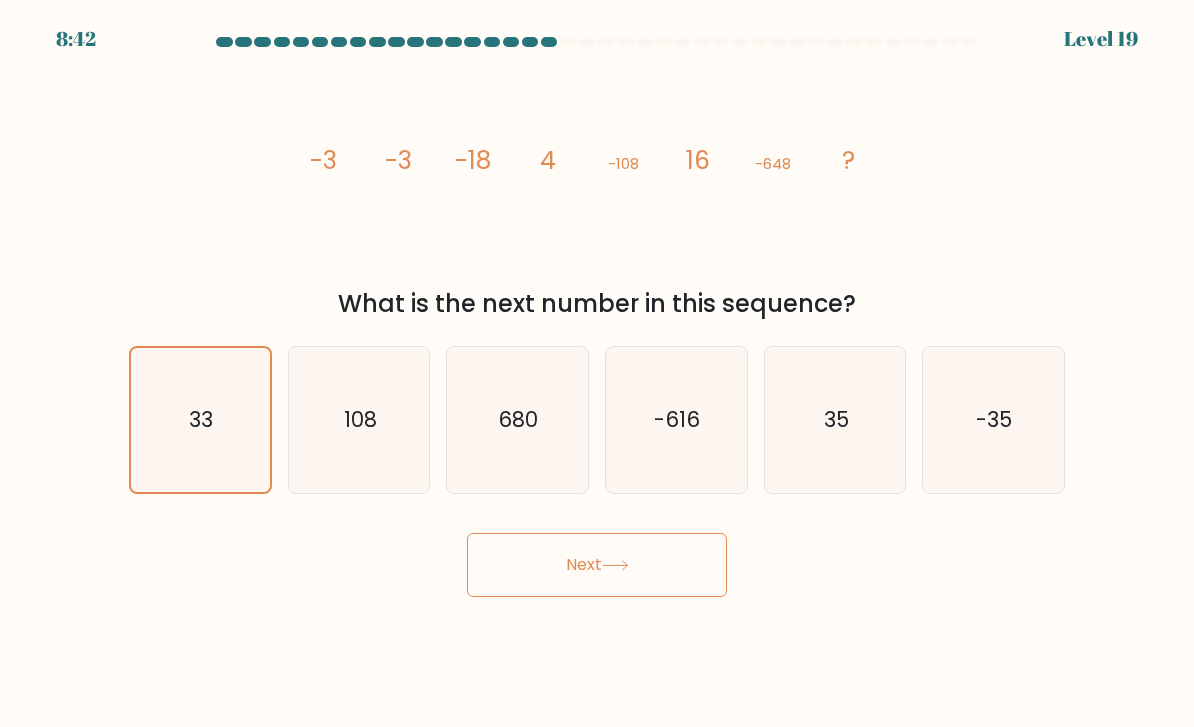 click on "Next" at bounding box center [597, 565] 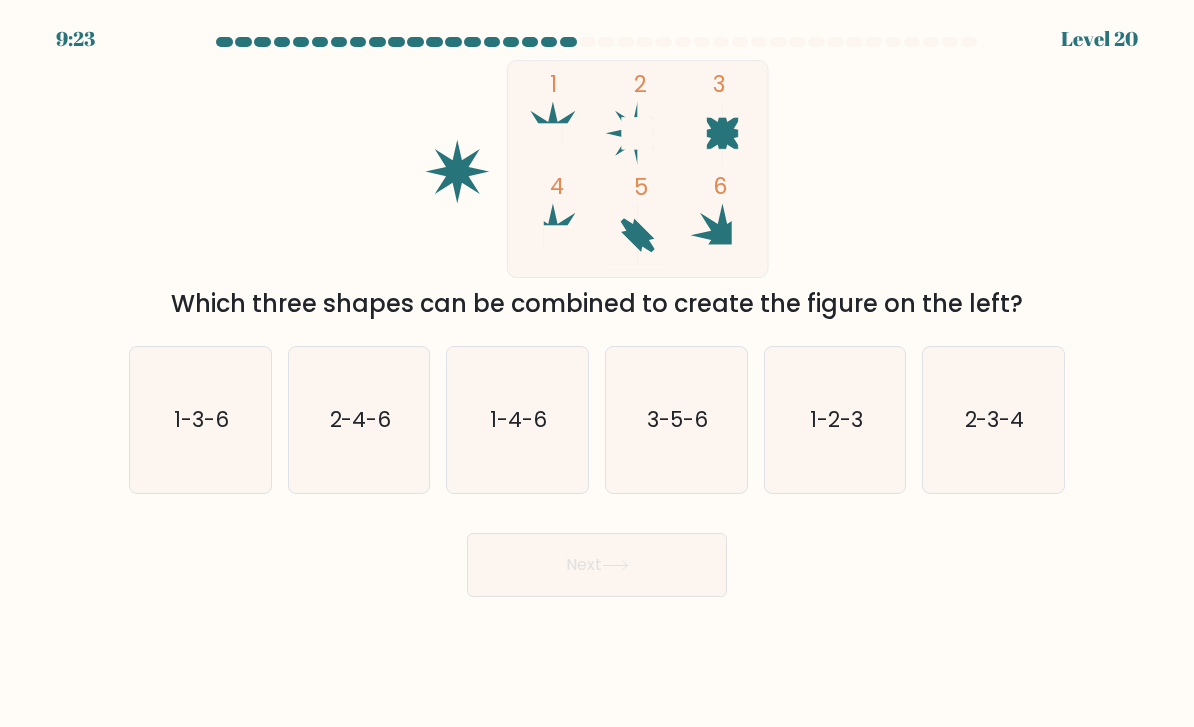 click on "1-4-6" 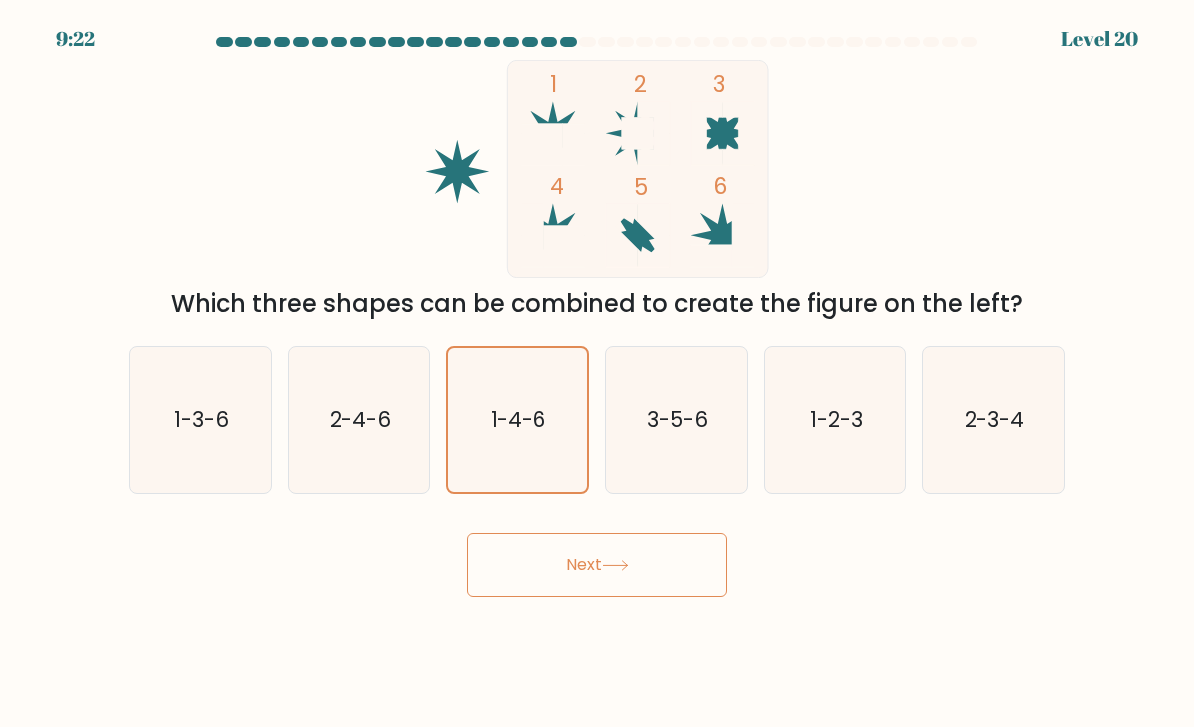 click on "Next" at bounding box center (597, 565) 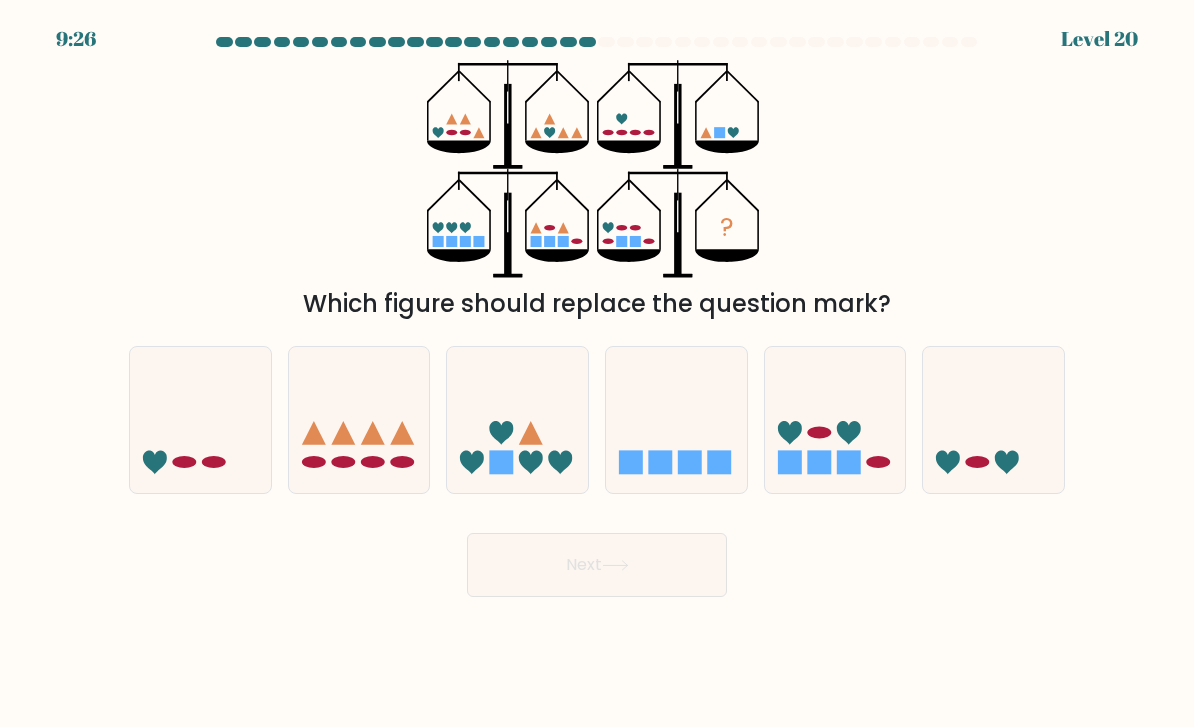 click 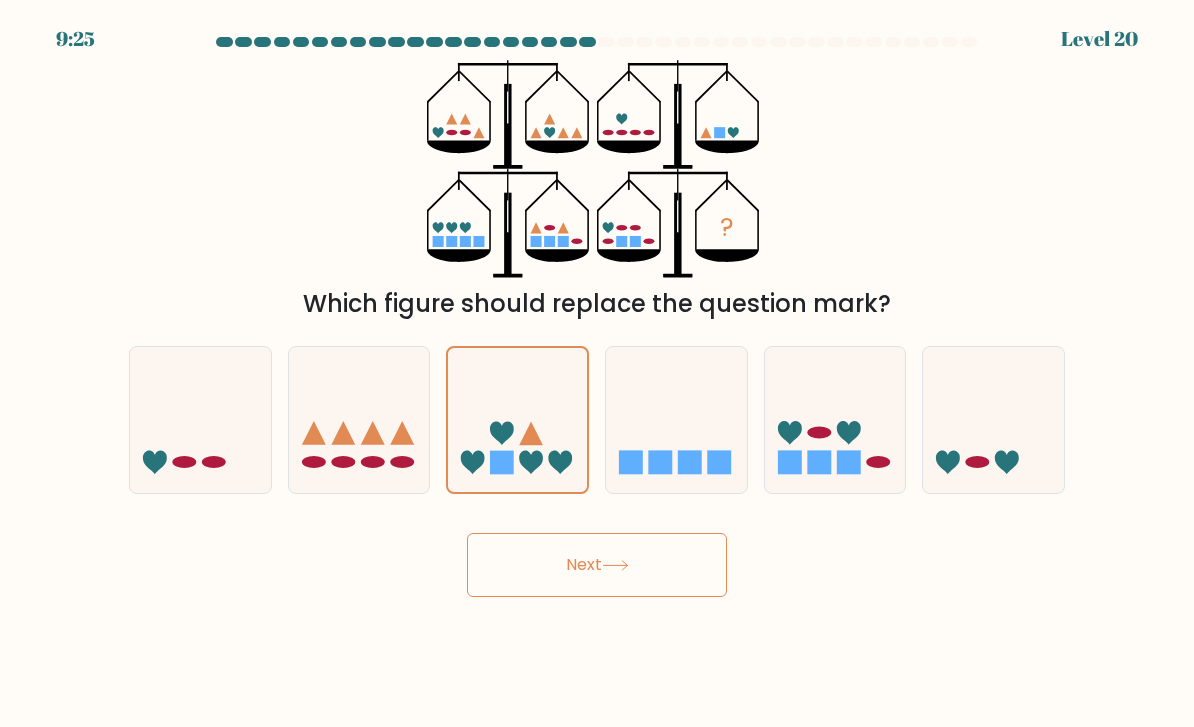 click on "Next" at bounding box center (597, 565) 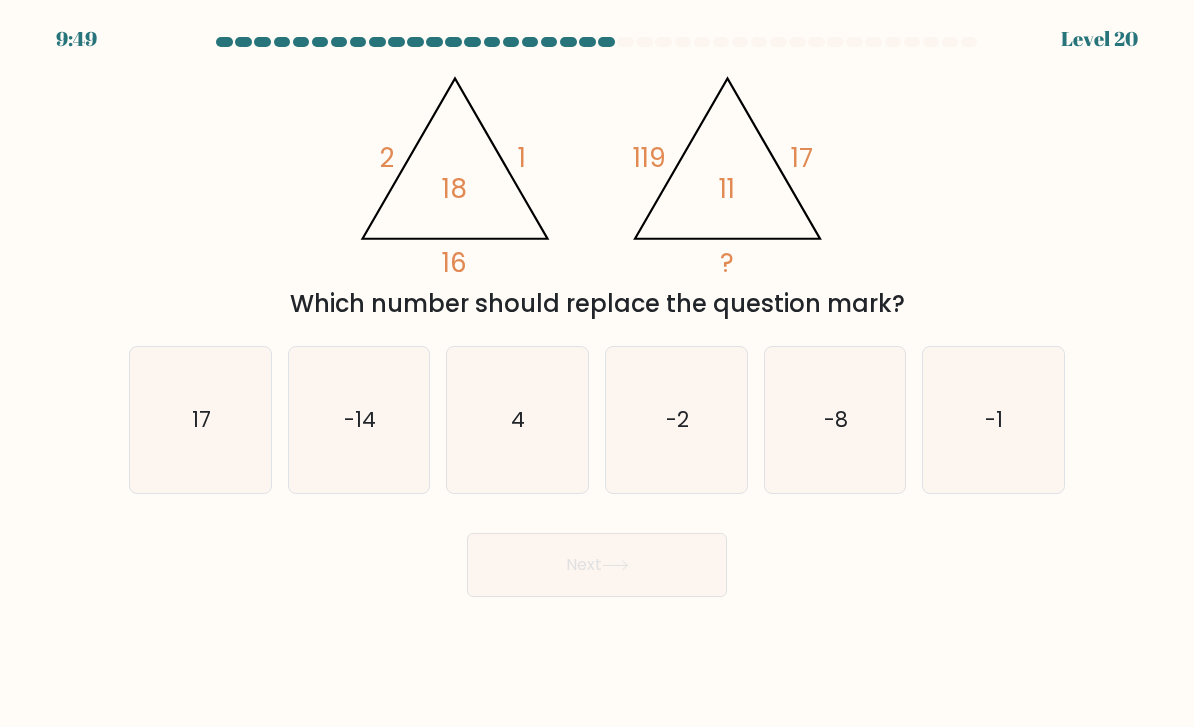click on "4" 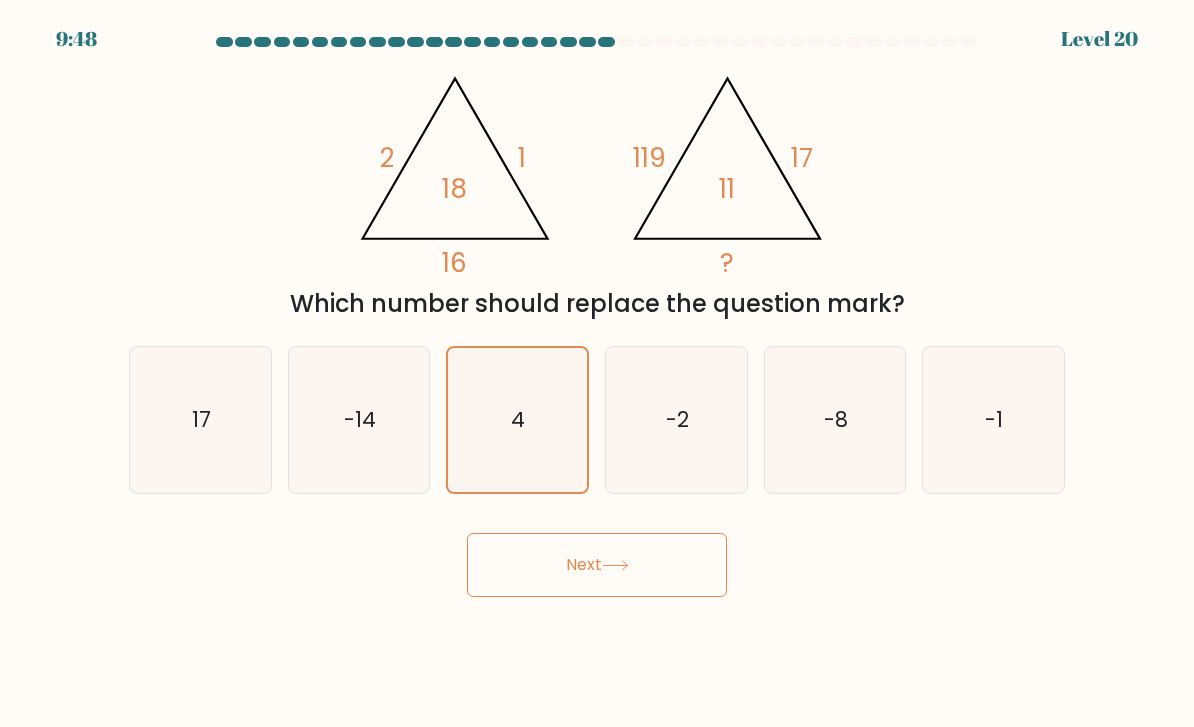 click on "Next" at bounding box center [597, 565] 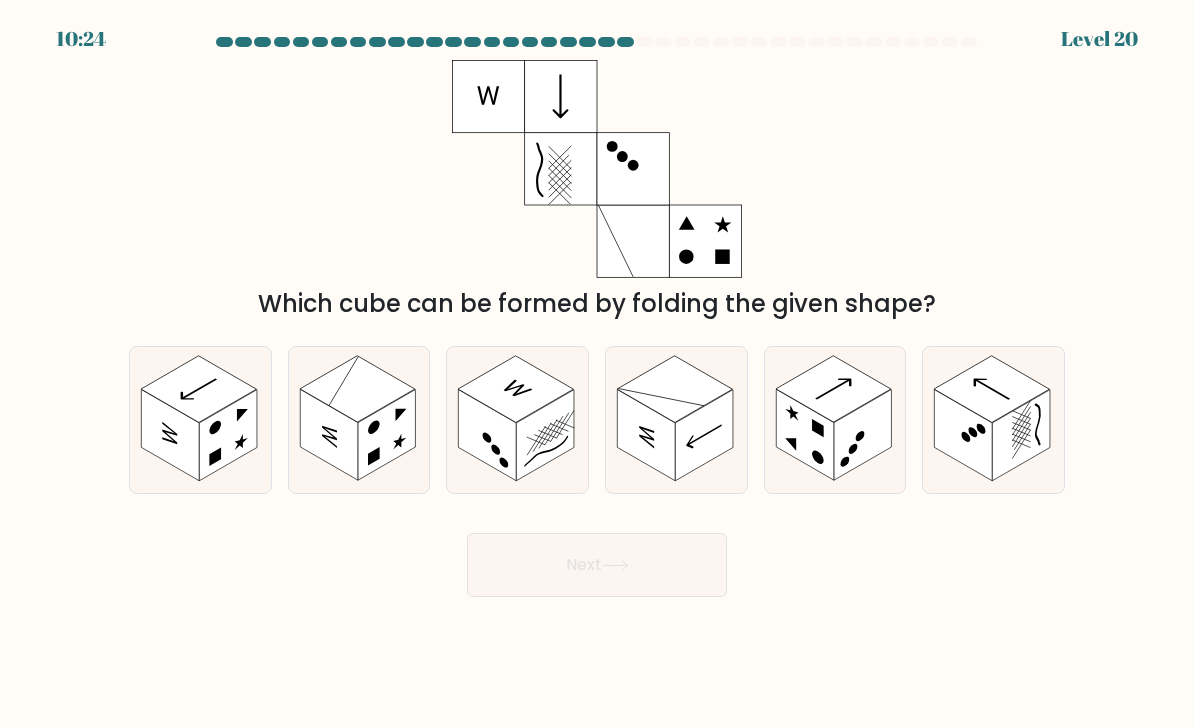 click 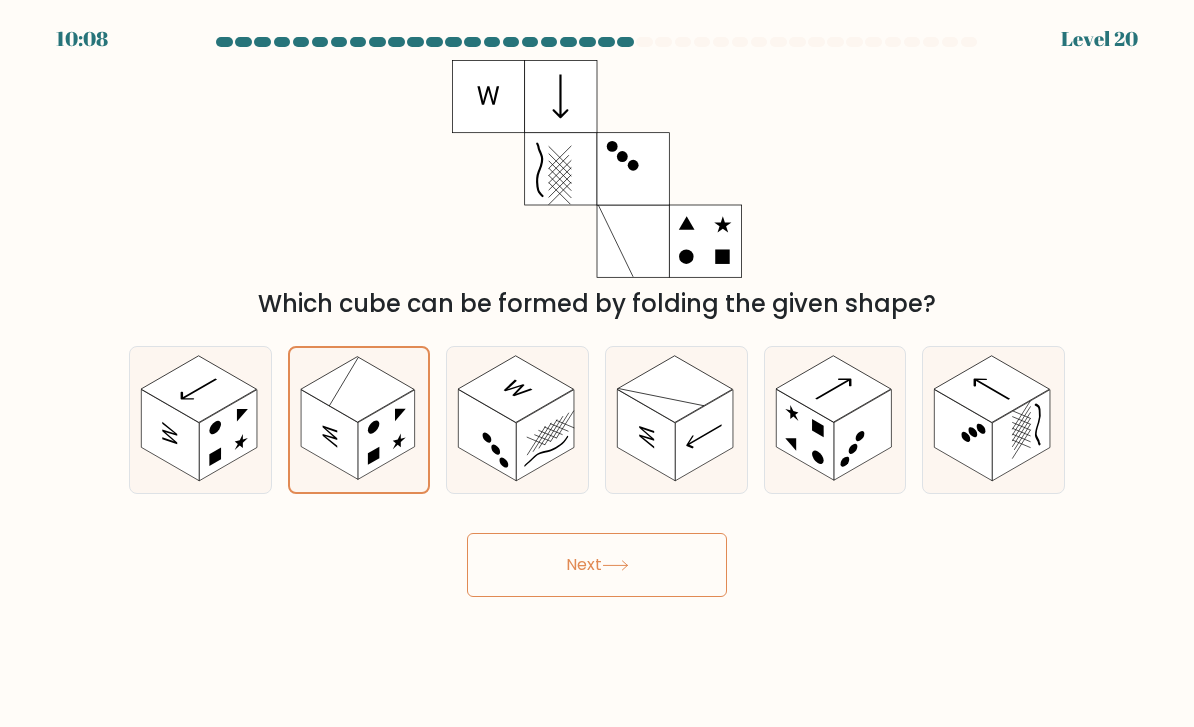 click on "Next" at bounding box center (597, 565) 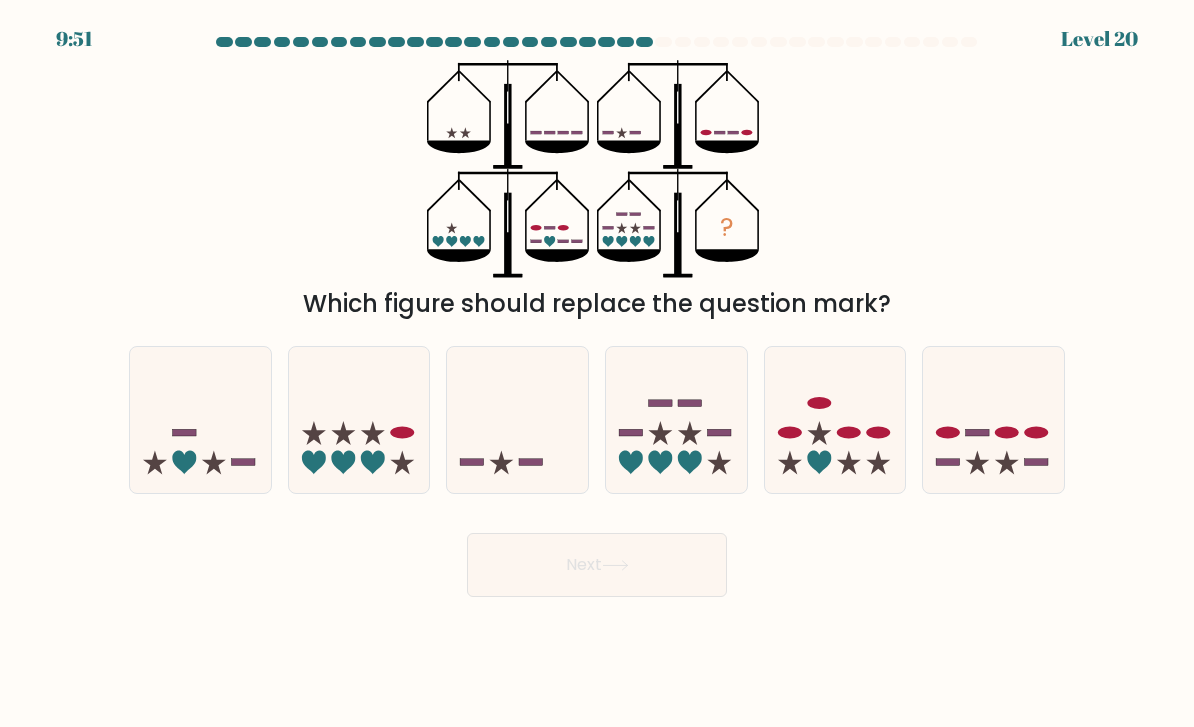 click 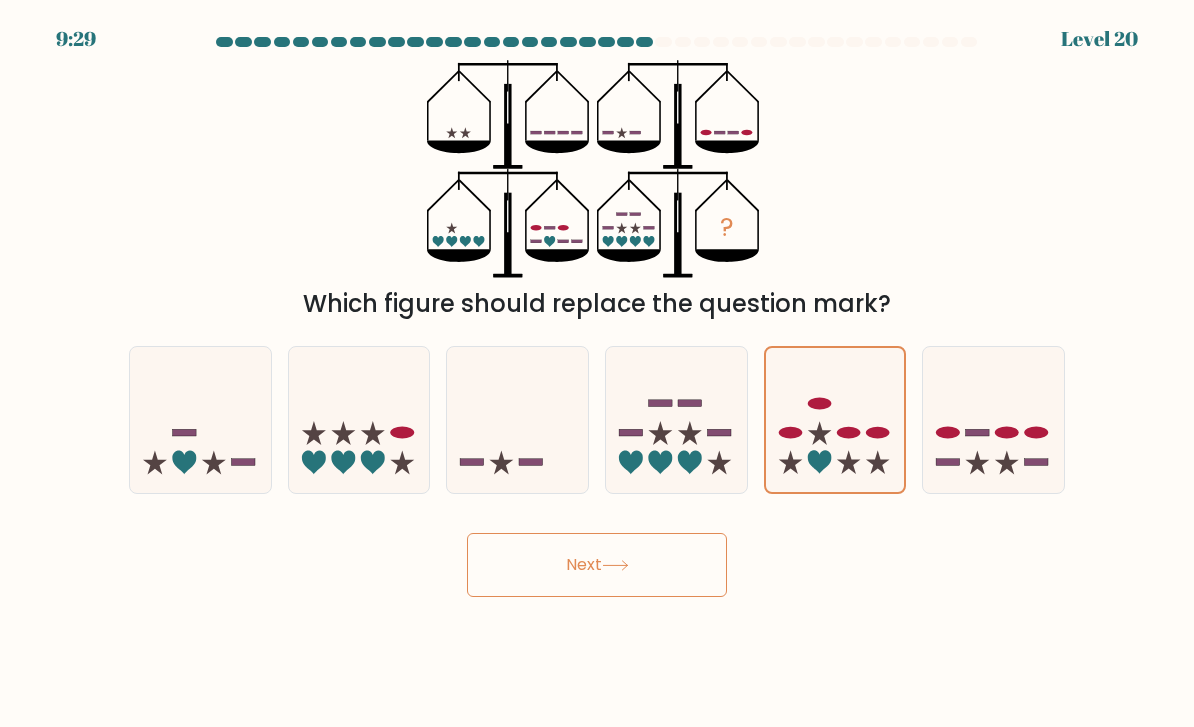 click on "Next" at bounding box center (597, 565) 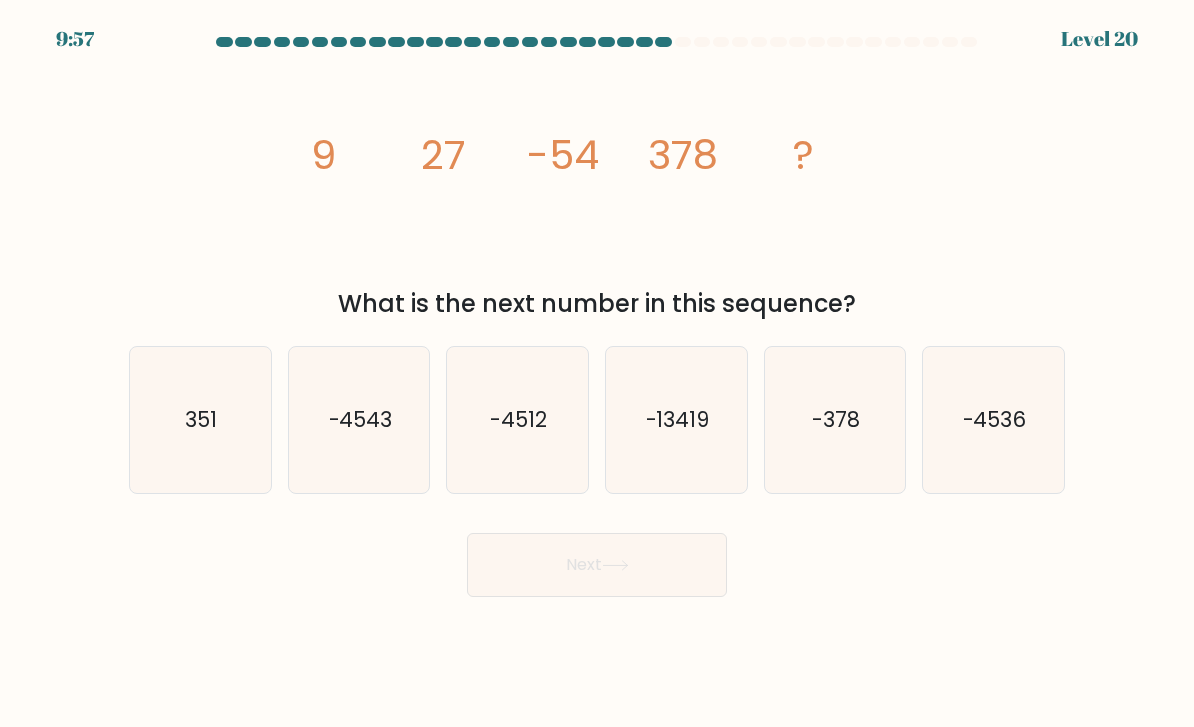 click on "-4536" 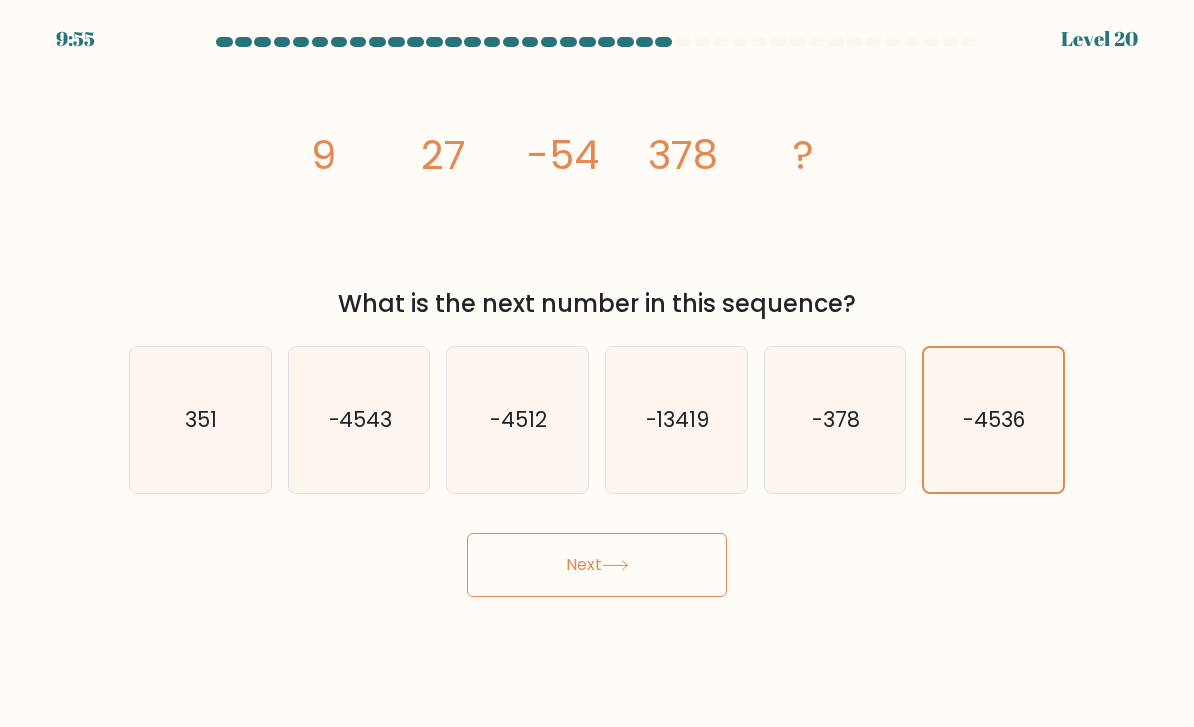 click on "Next" at bounding box center [597, 565] 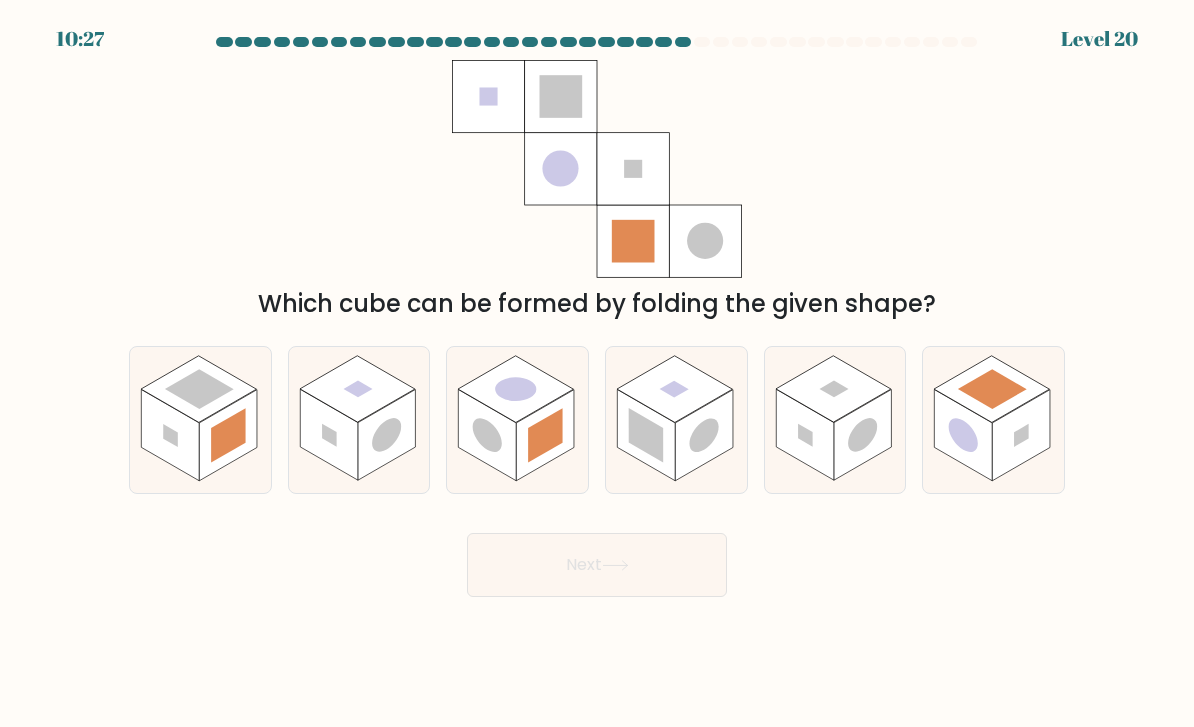 click 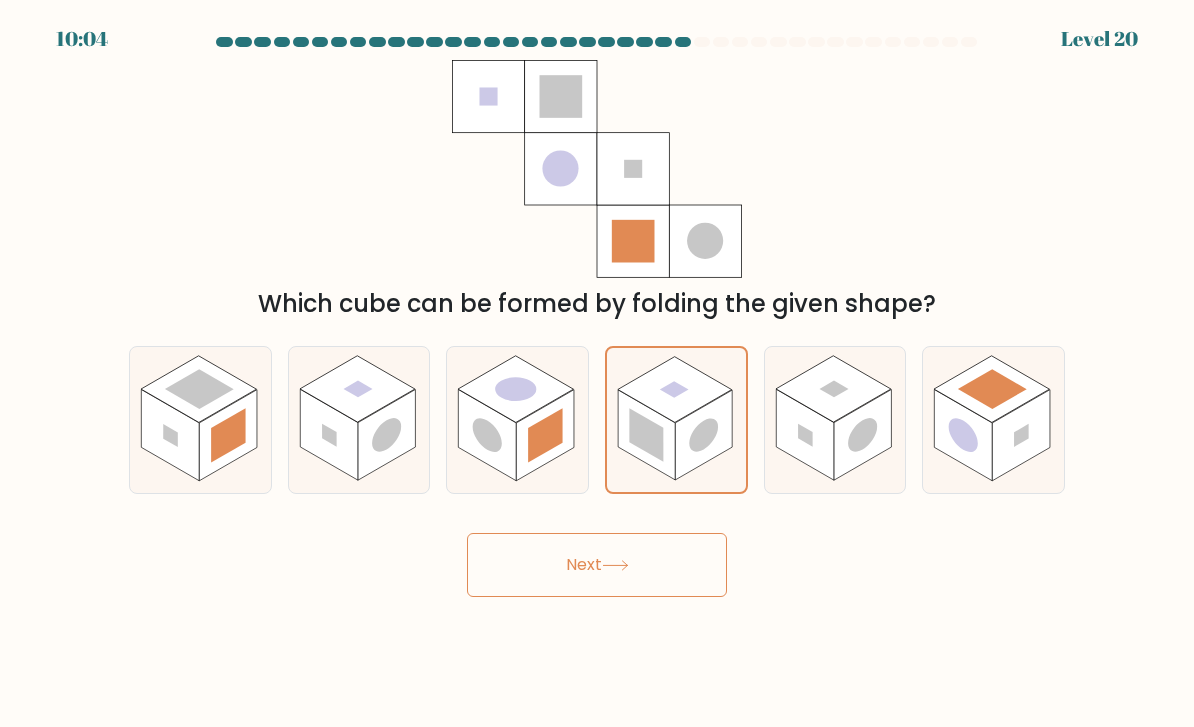 click on "Next" at bounding box center (597, 565) 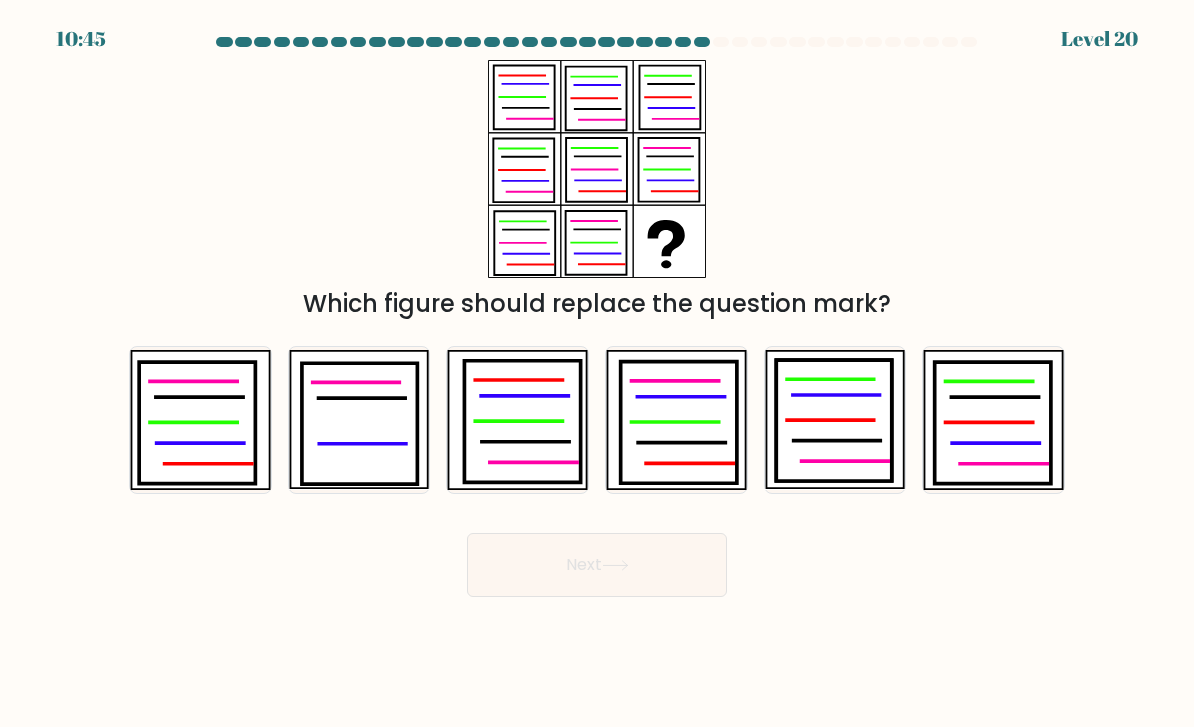 click 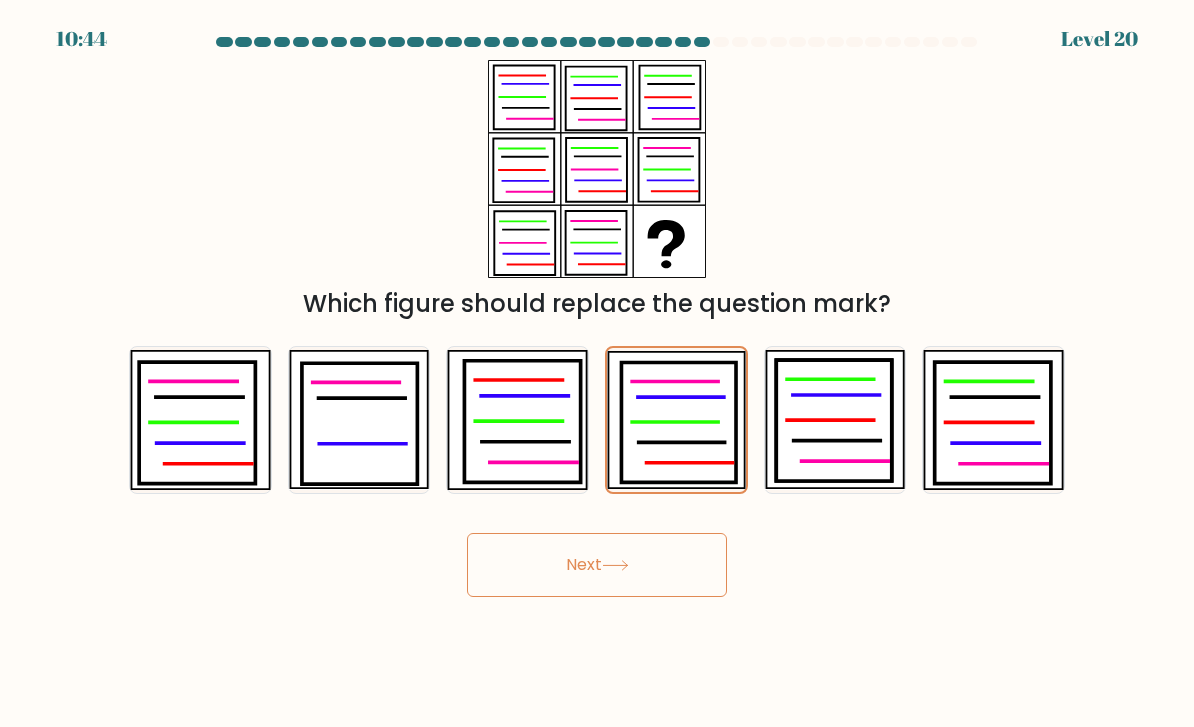 click on "Next" at bounding box center (597, 565) 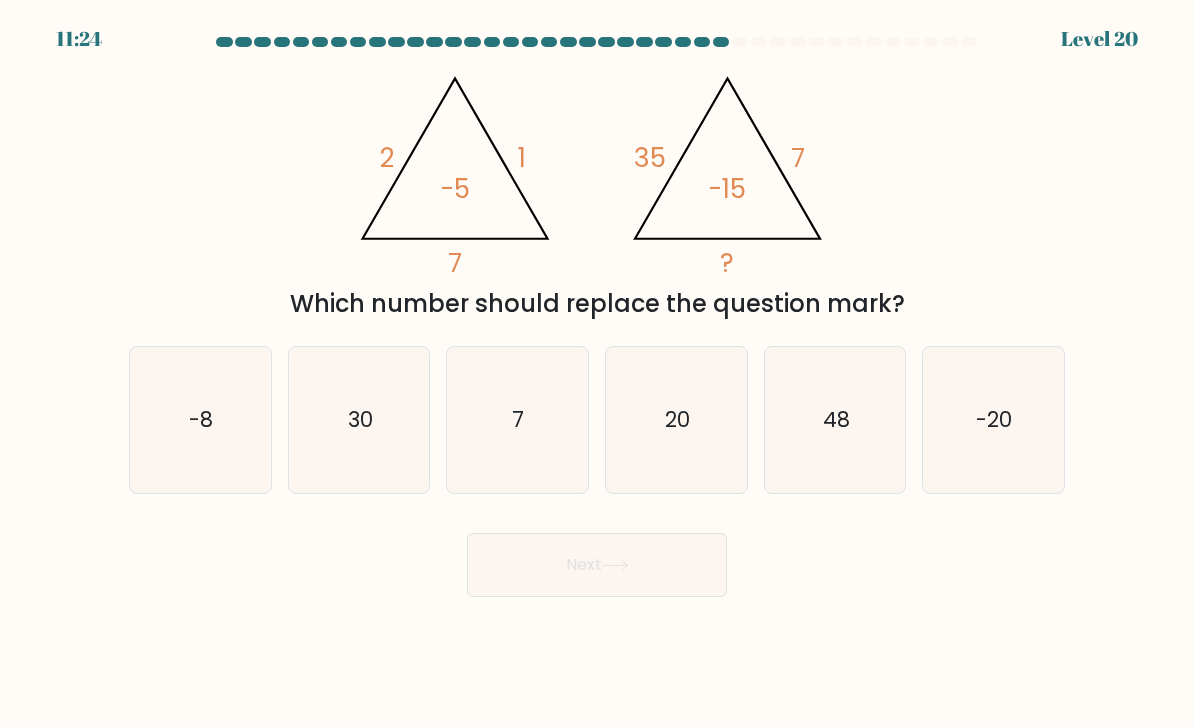 click on "20" 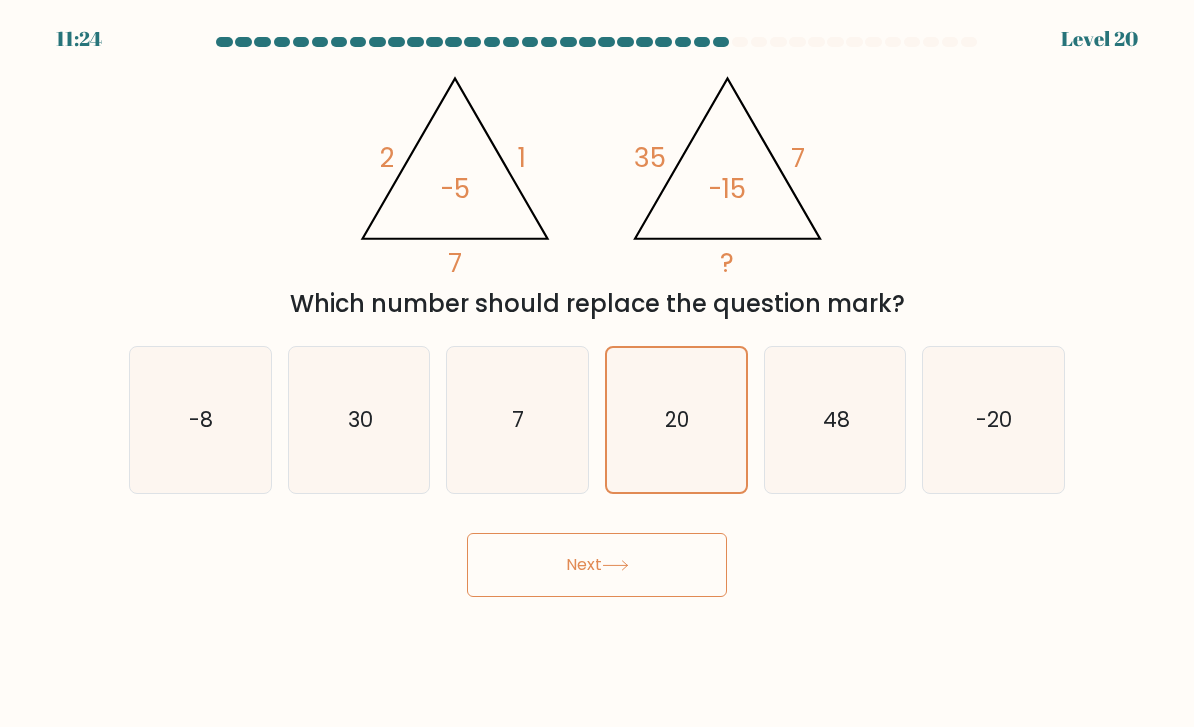 click on "Next" at bounding box center (597, 565) 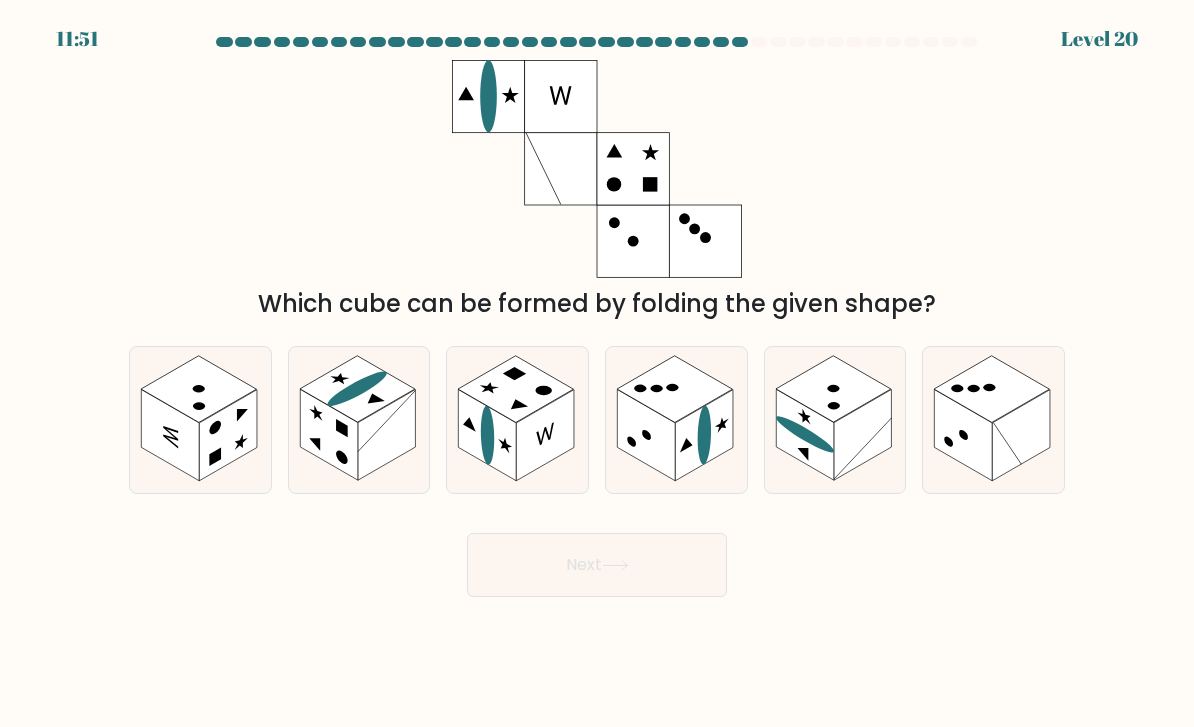 click 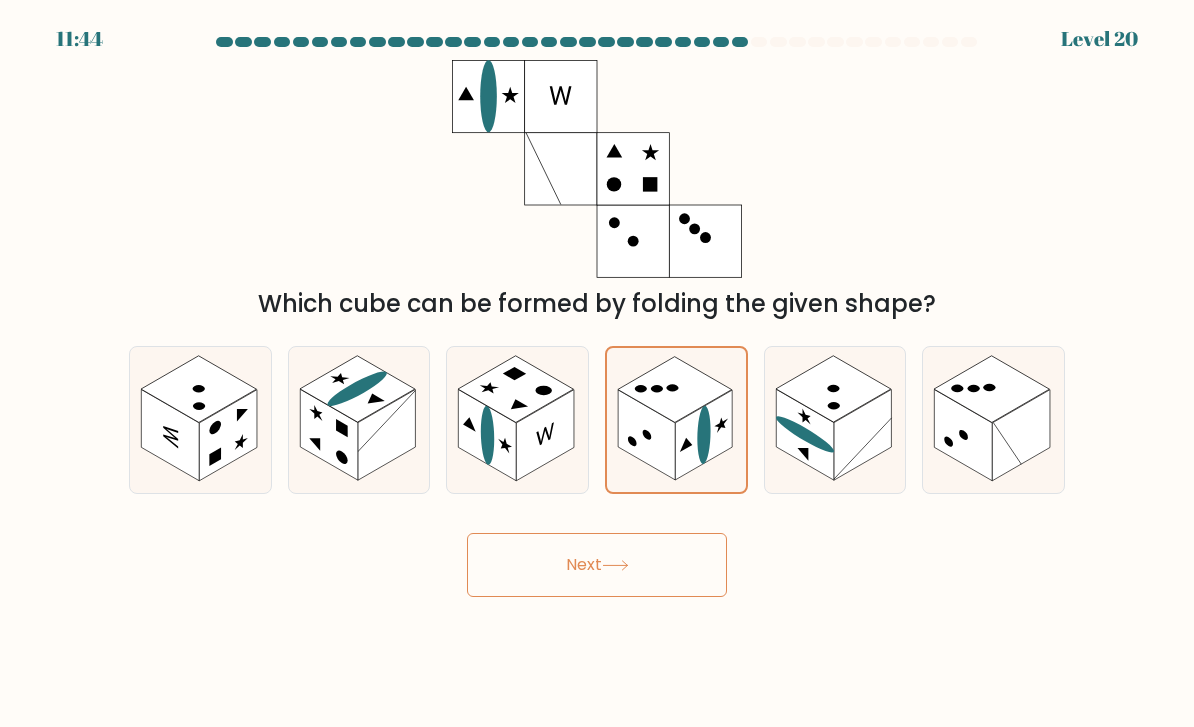 click on "Next" at bounding box center [597, 565] 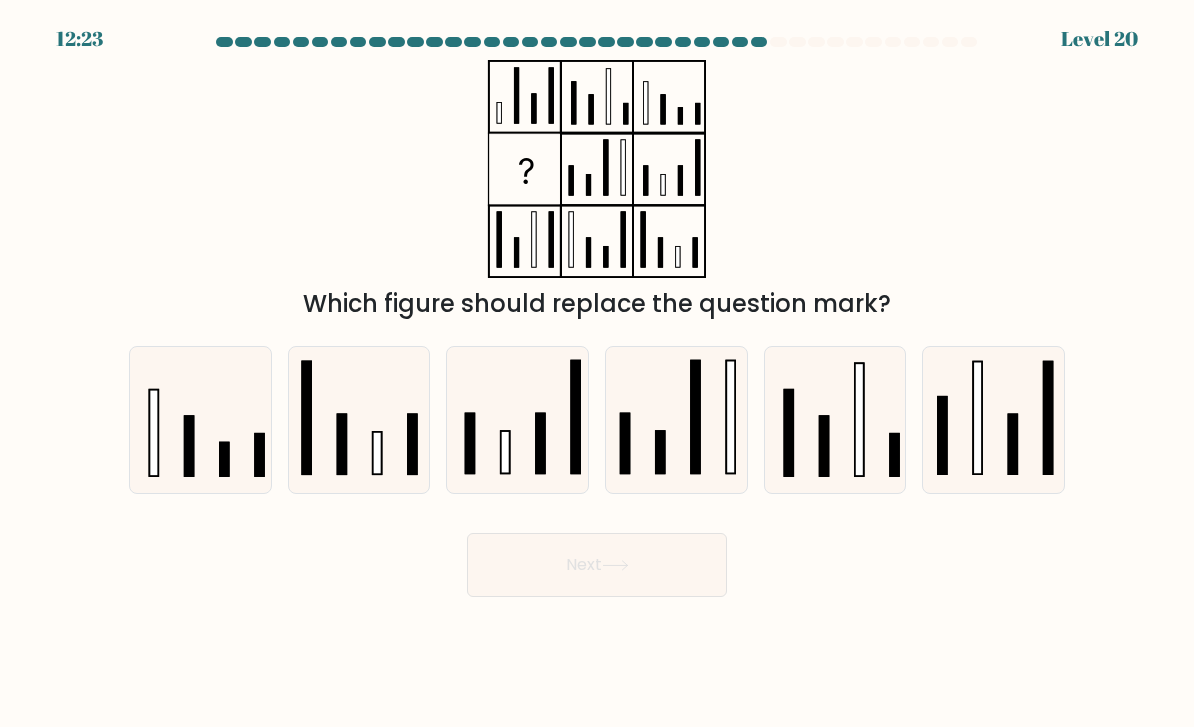 click 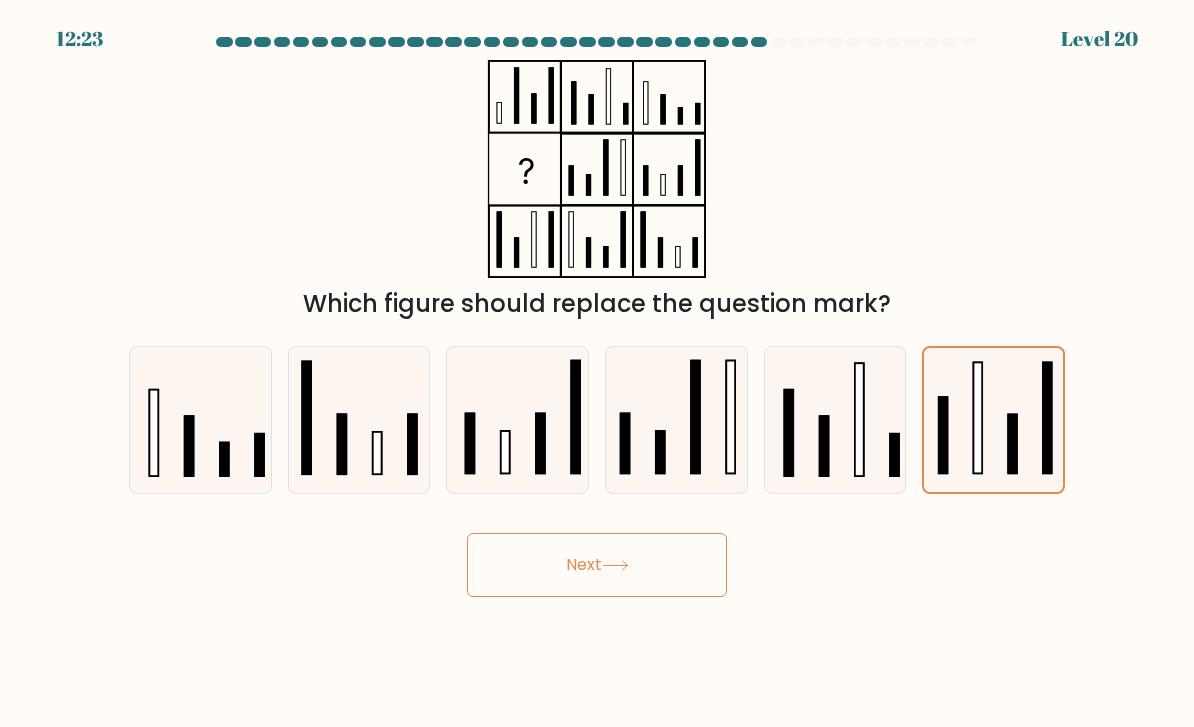 click on "Next" at bounding box center (597, 565) 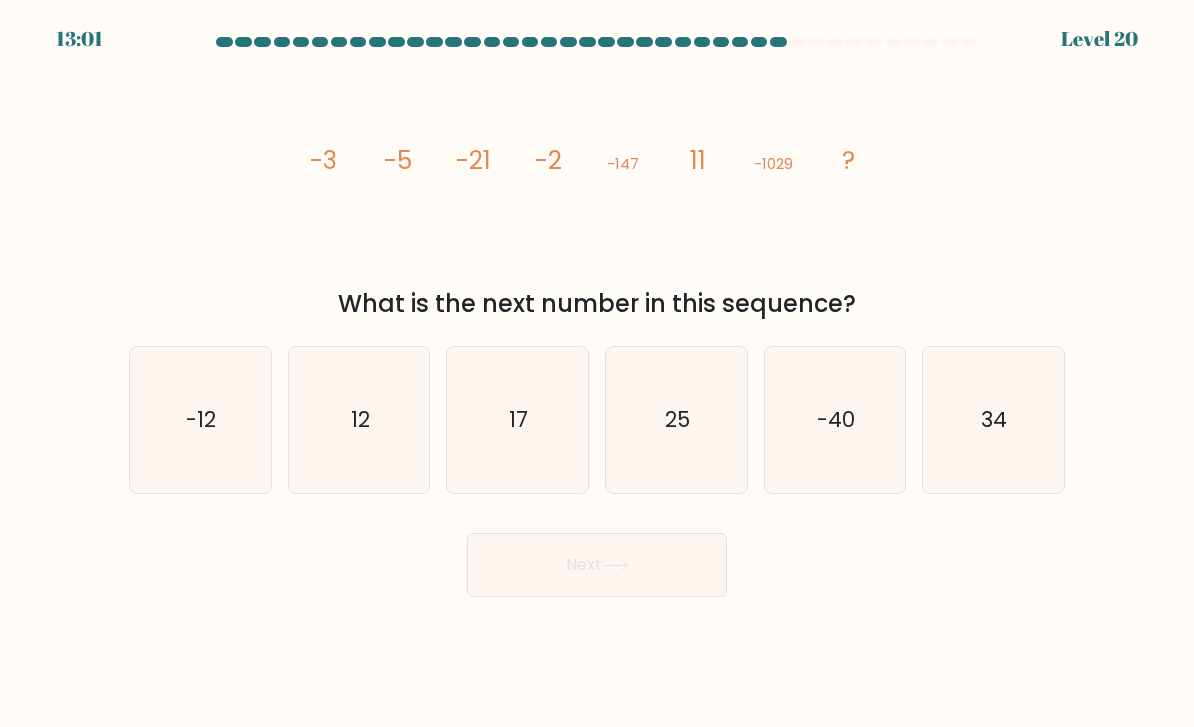 click on "34" 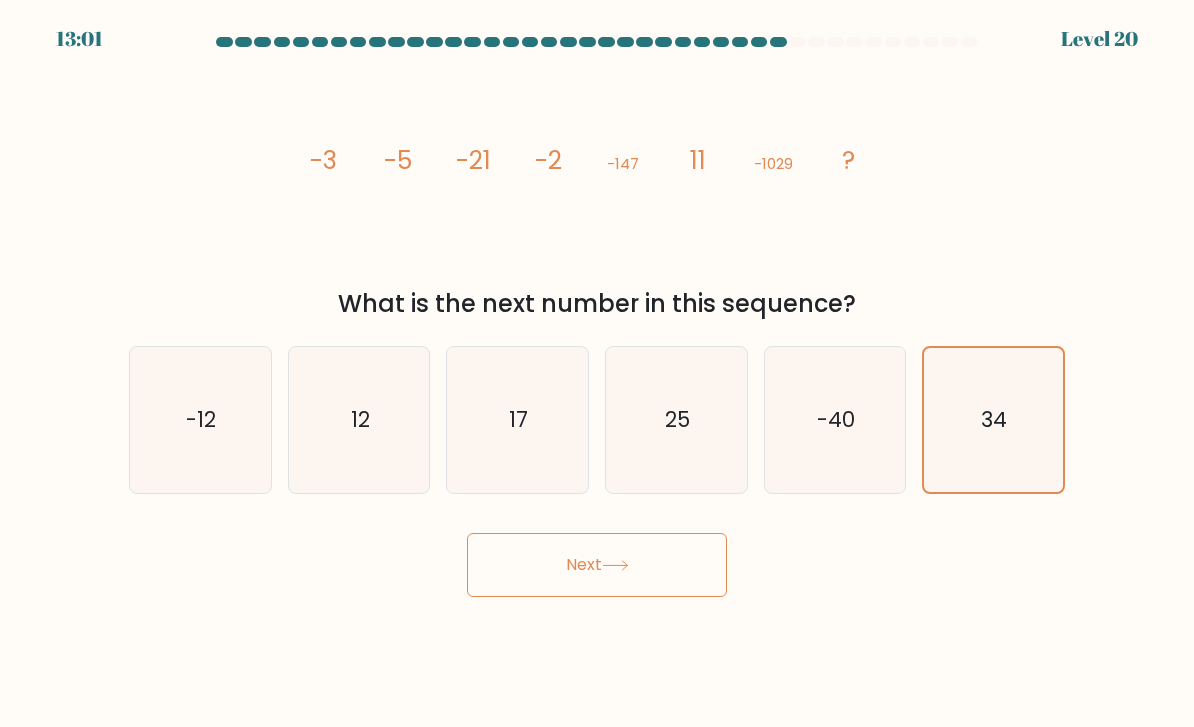 click on "Next" at bounding box center [597, 565] 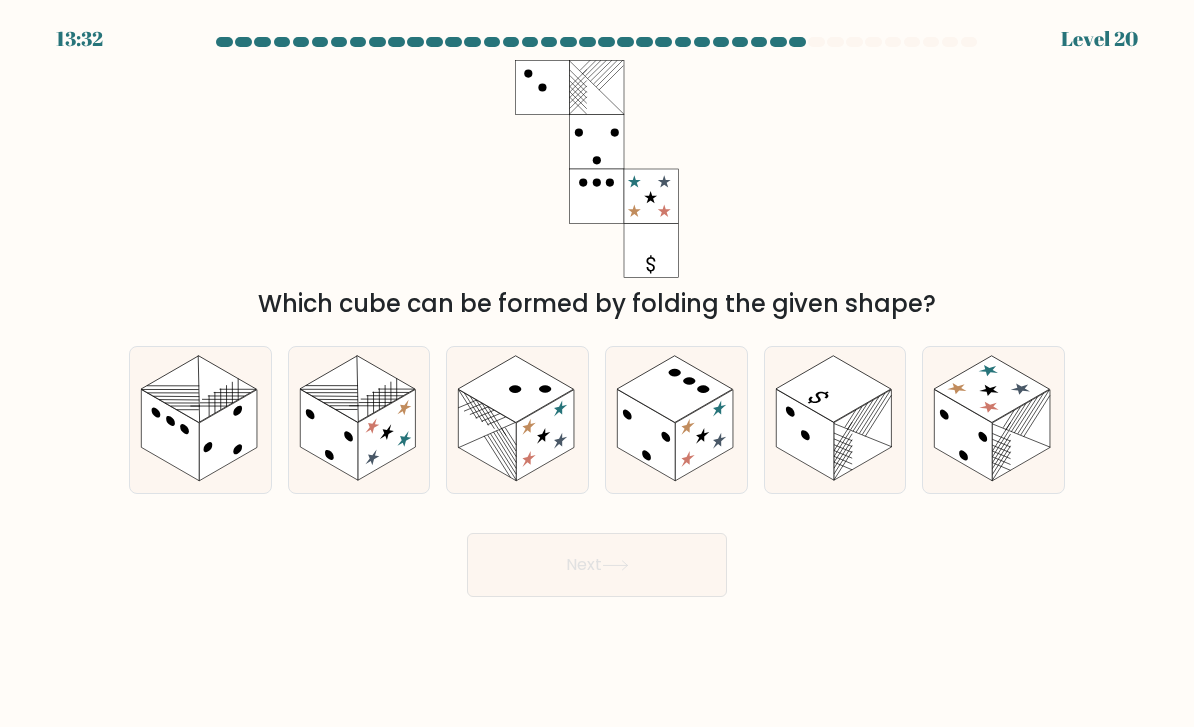 click 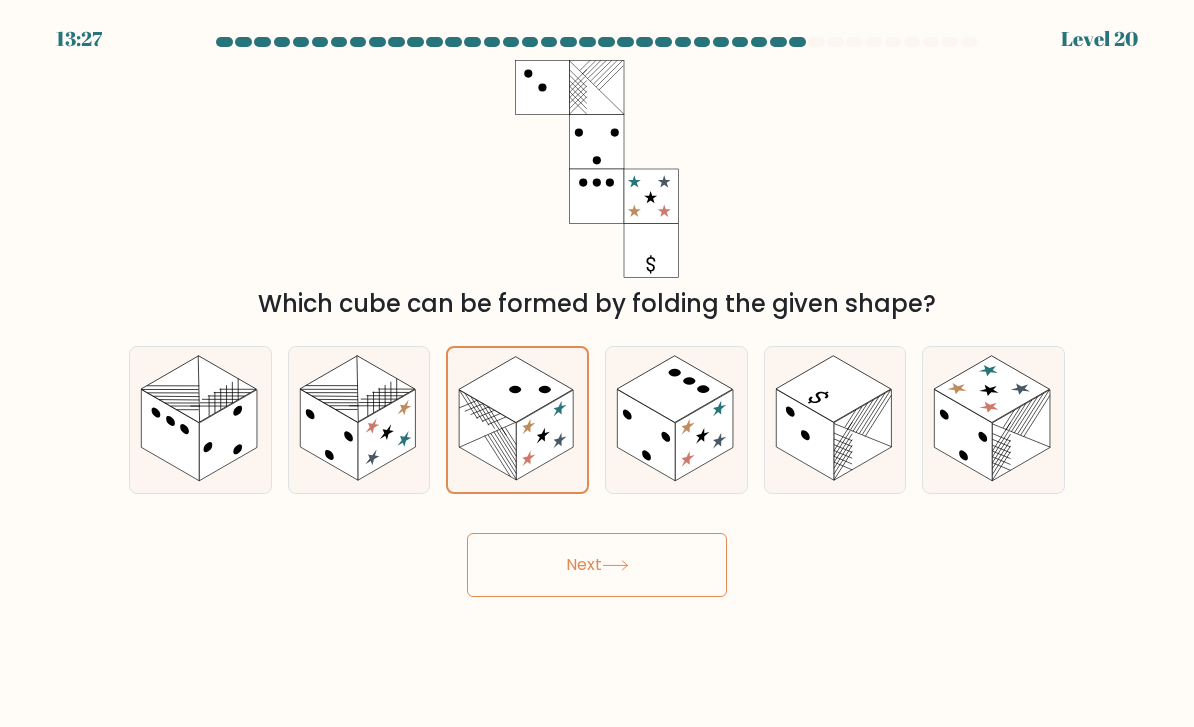 click 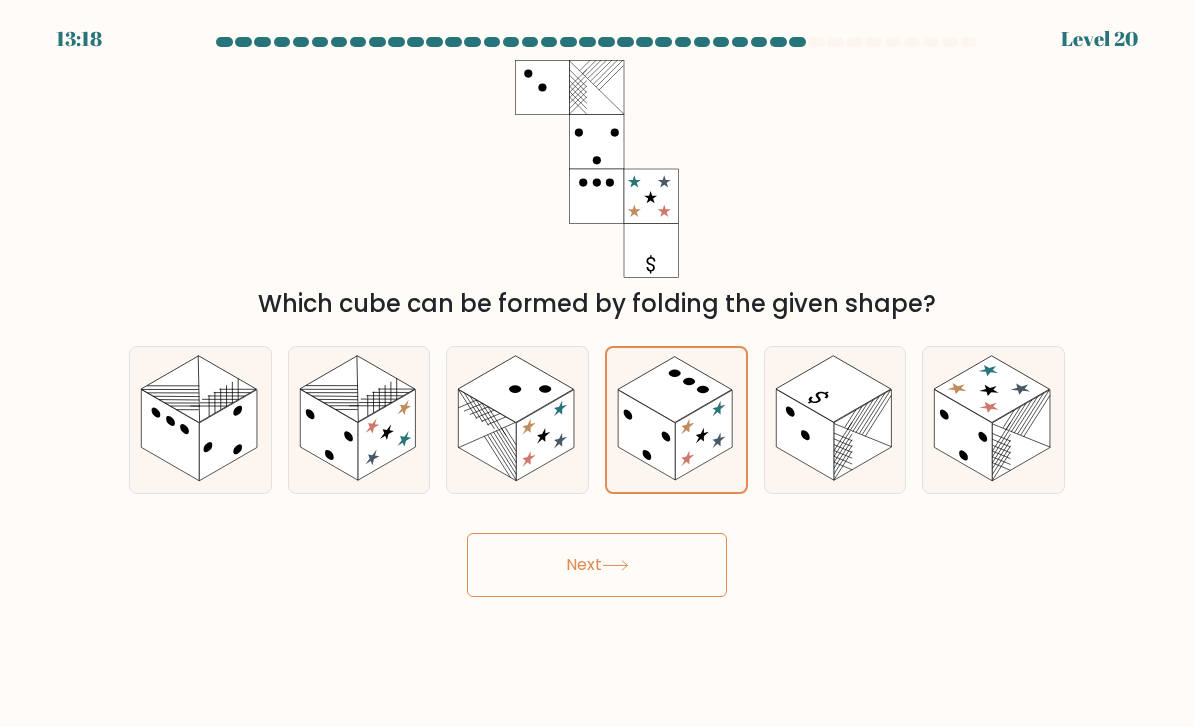 click 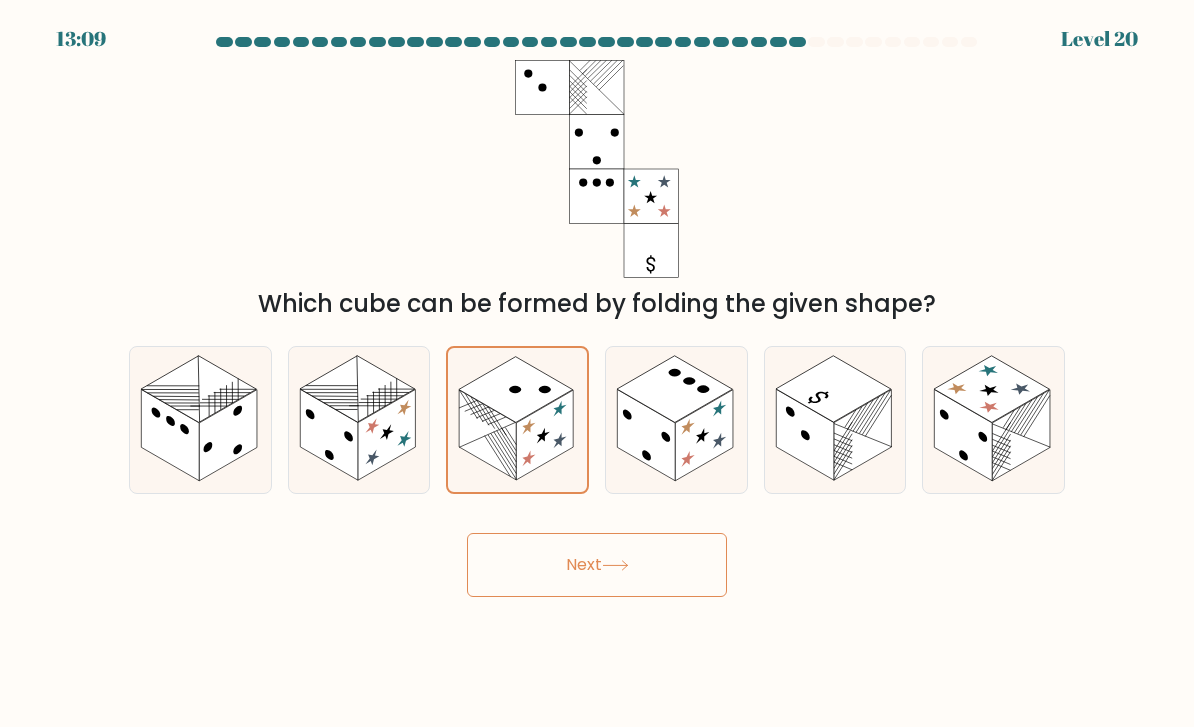 click 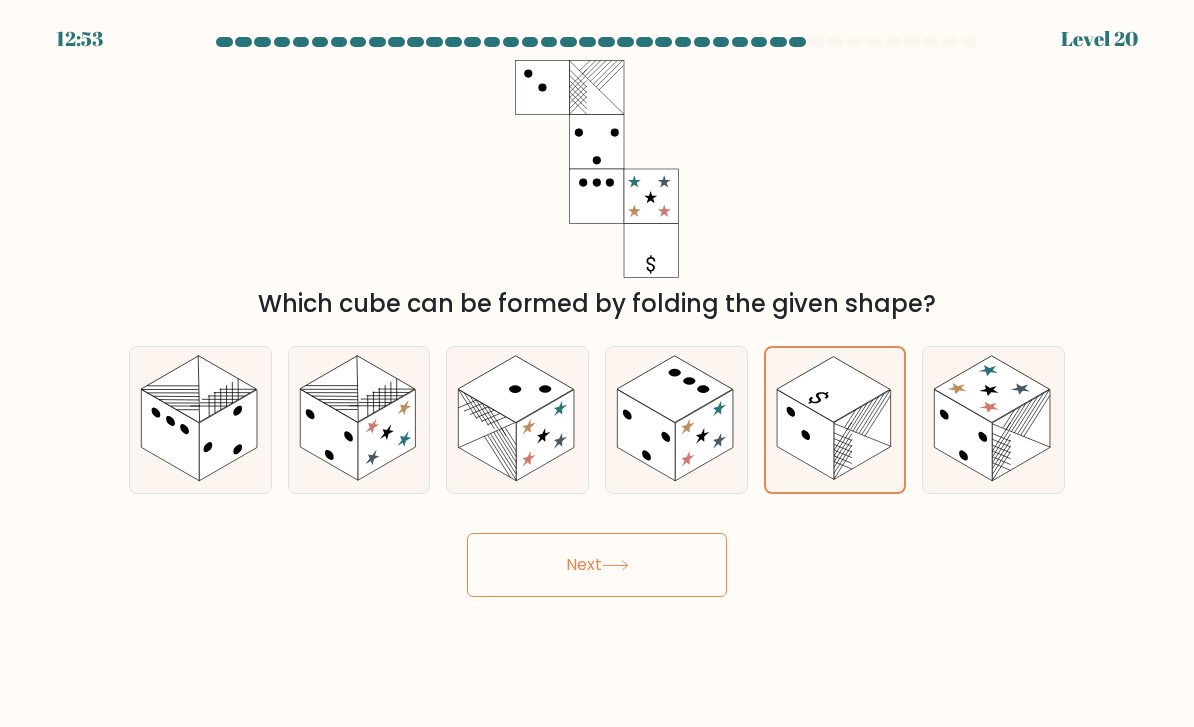 click on "Next" at bounding box center (597, 565) 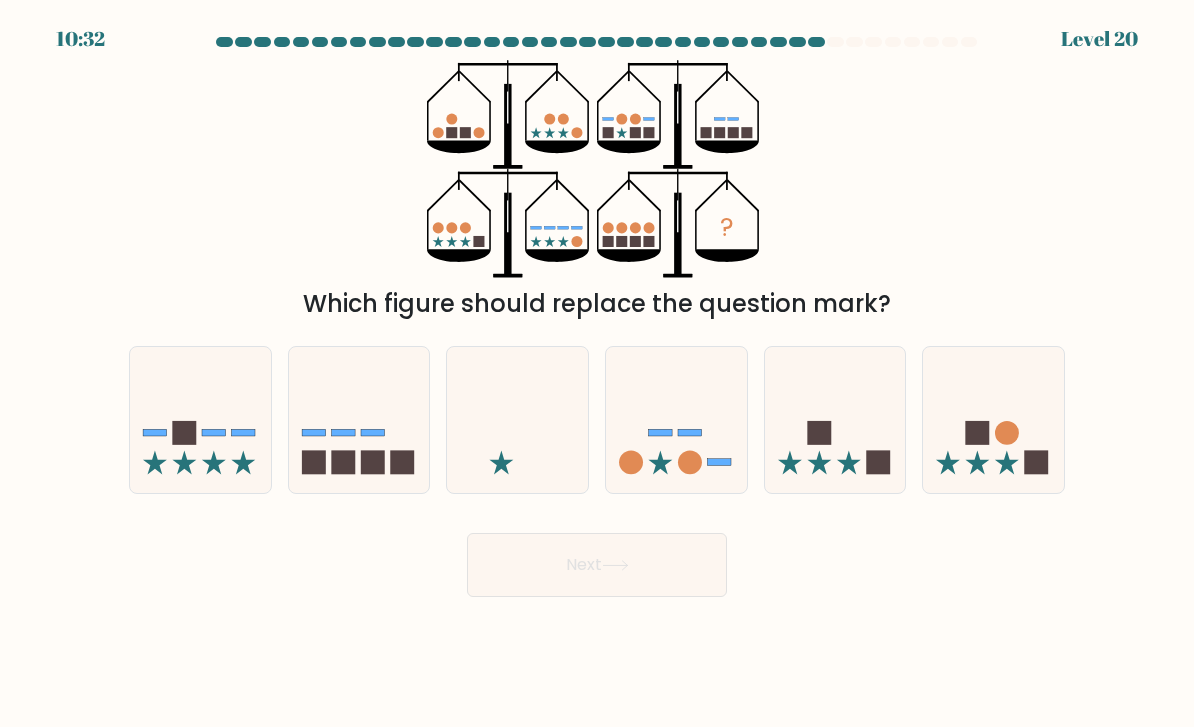 click 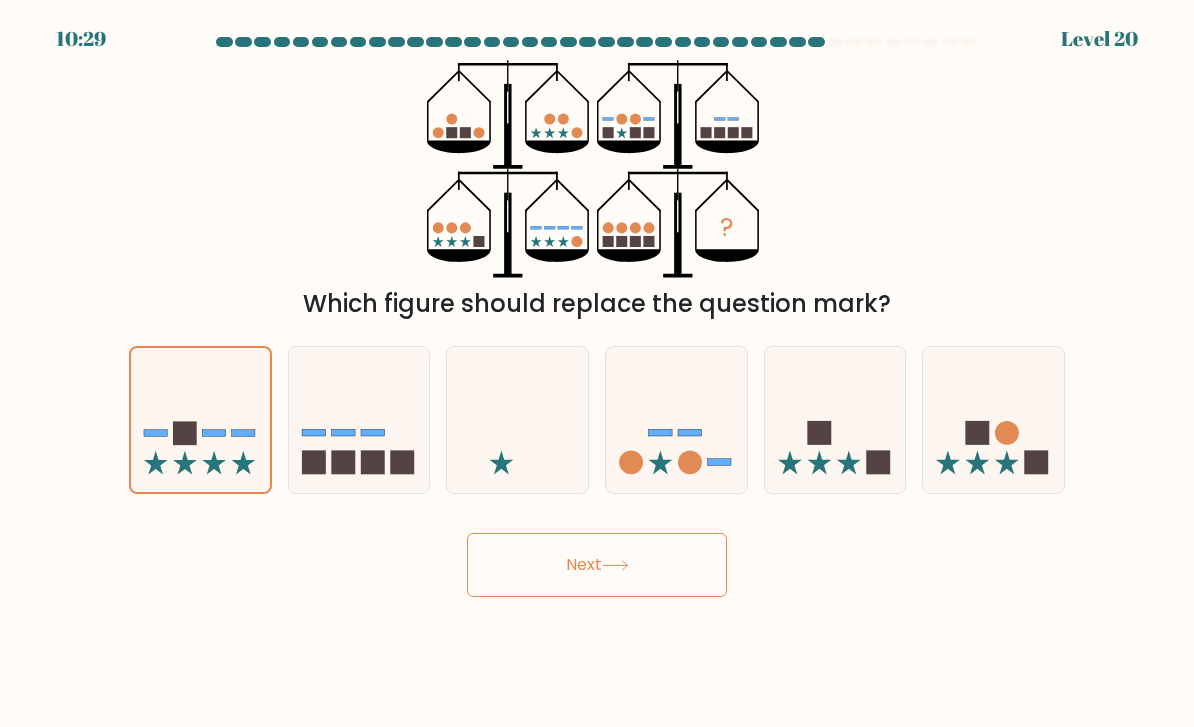 click on "Next" at bounding box center (597, 565) 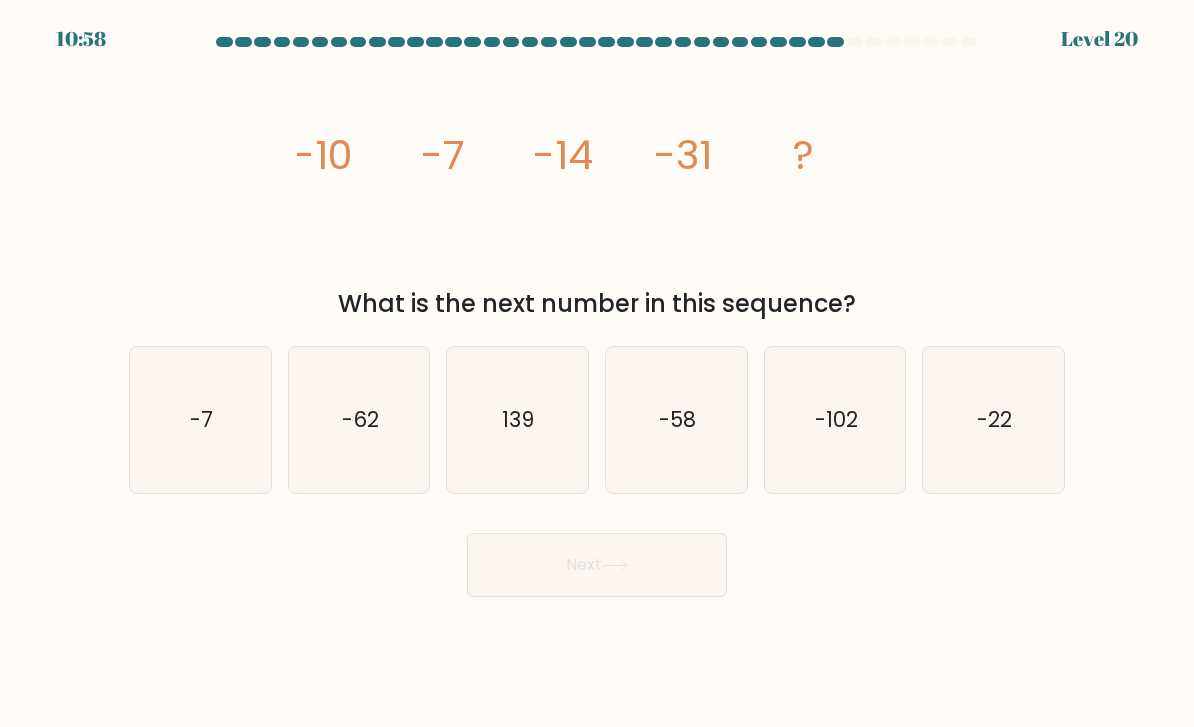 click on "-58" 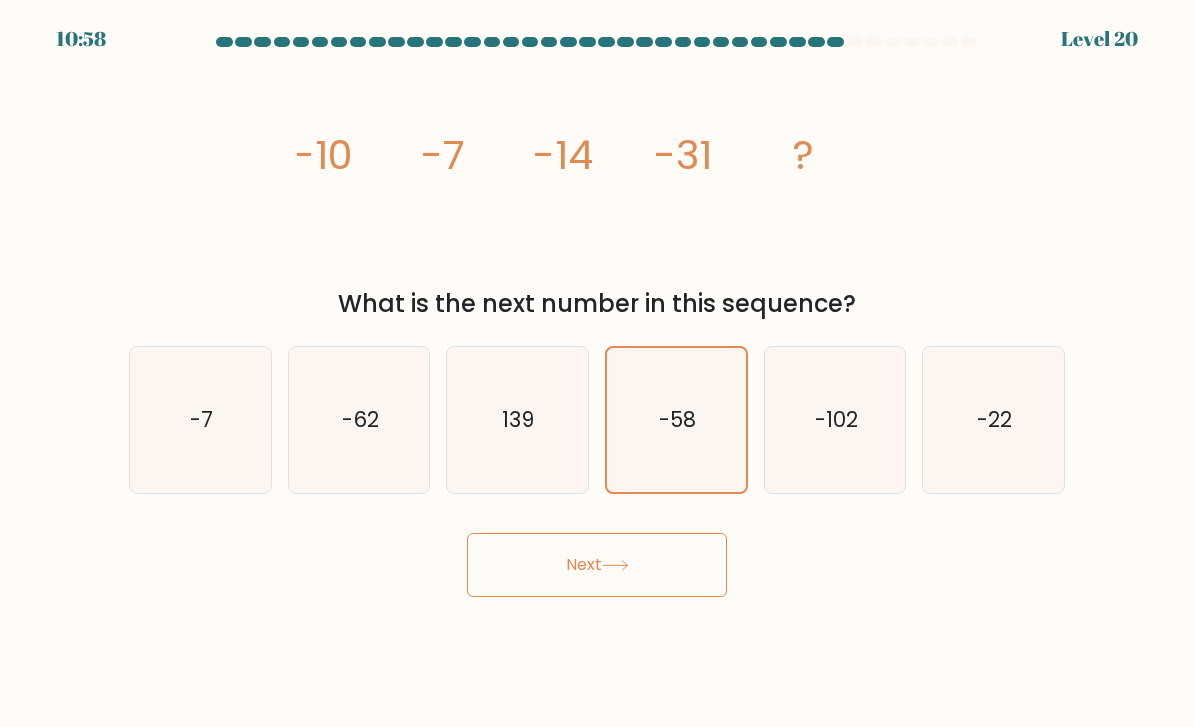 click on "Next" at bounding box center [597, 565] 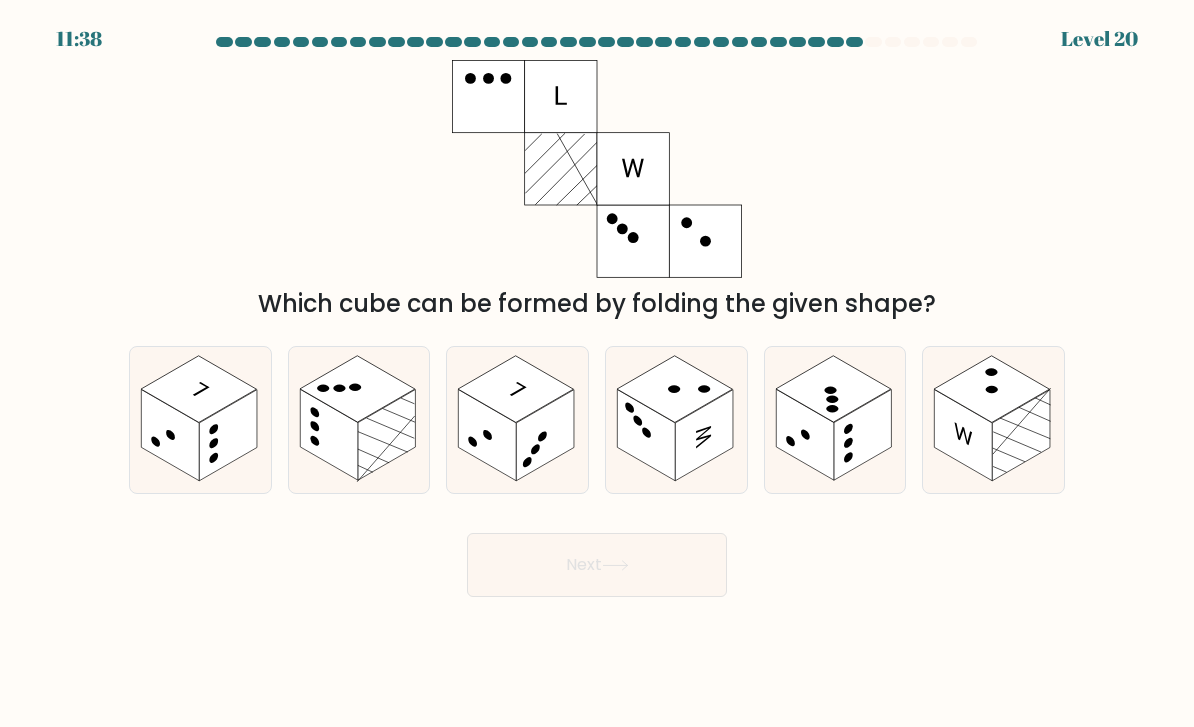 click 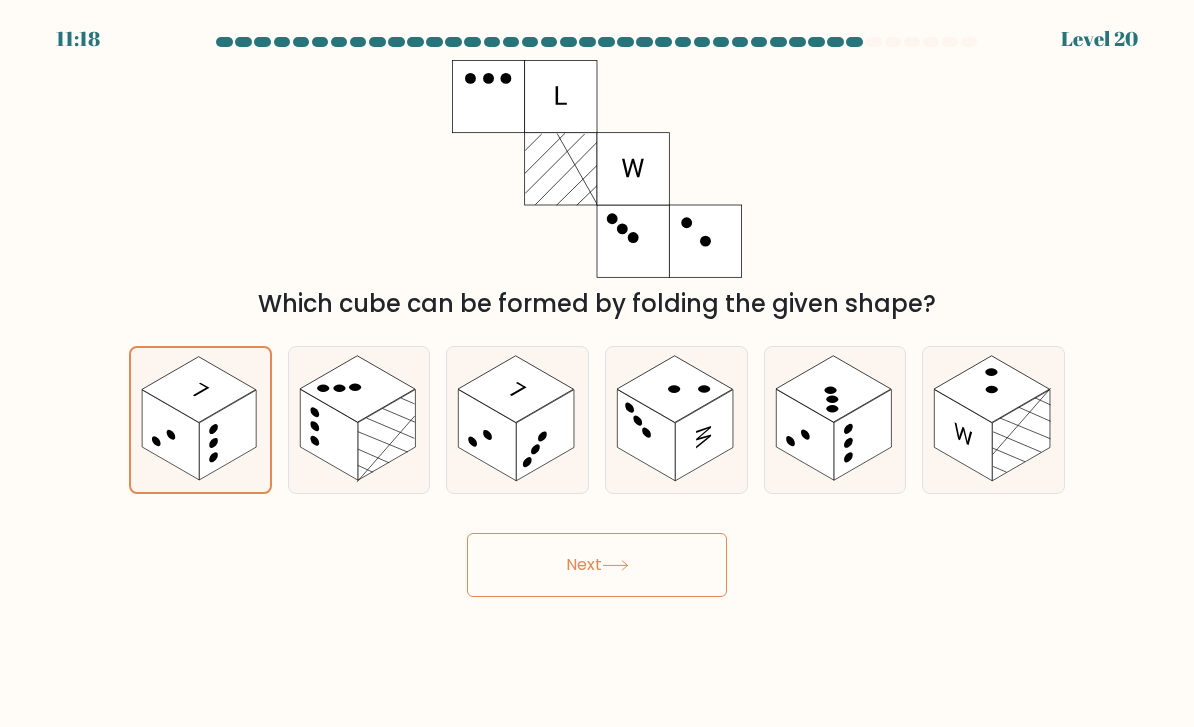 click on "Next" at bounding box center [597, 565] 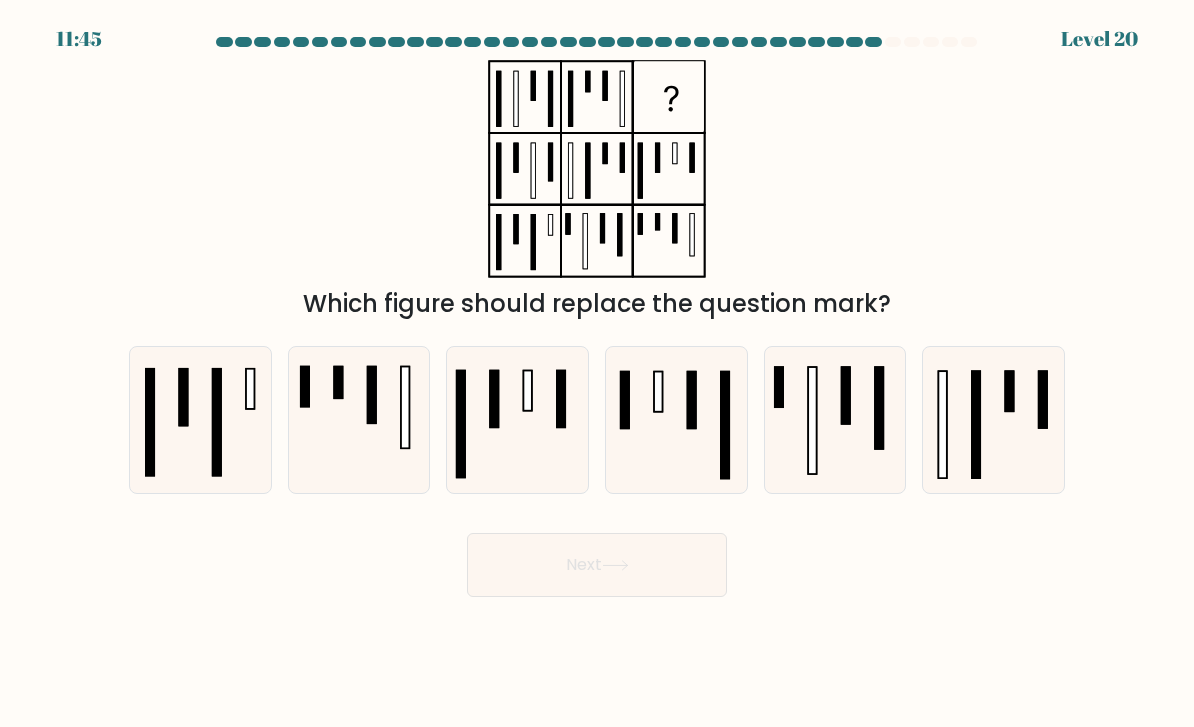 click 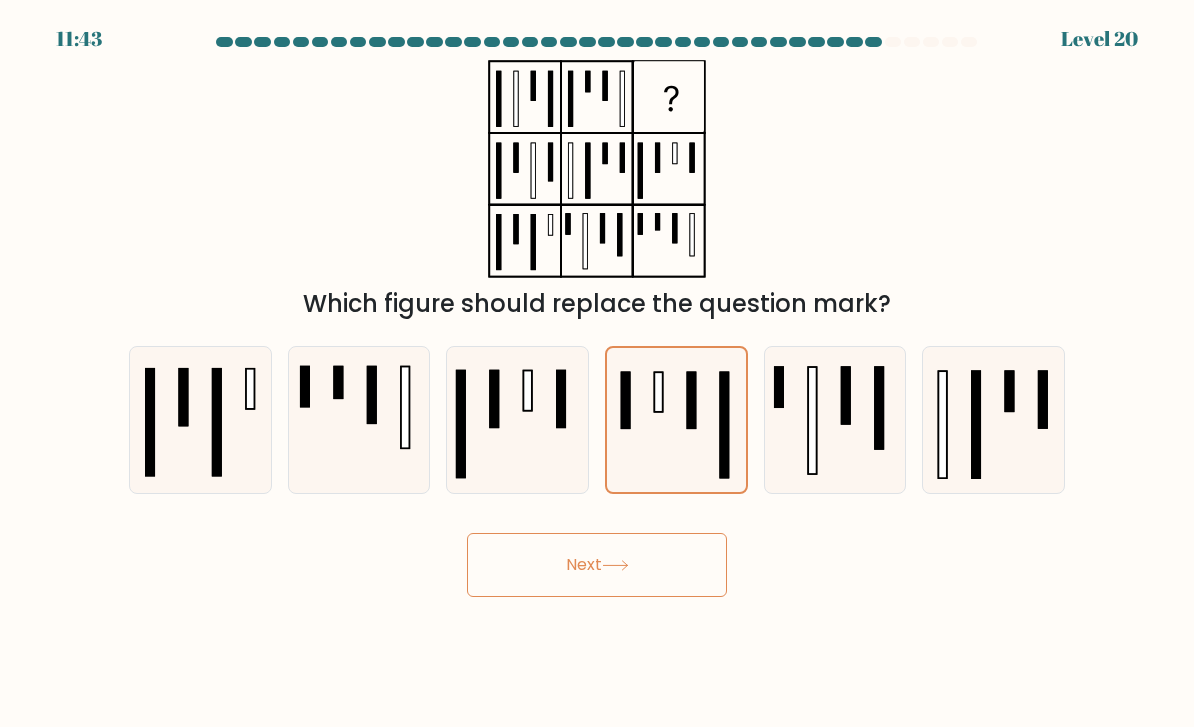 click on "Next" at bounding box center (597, 565) 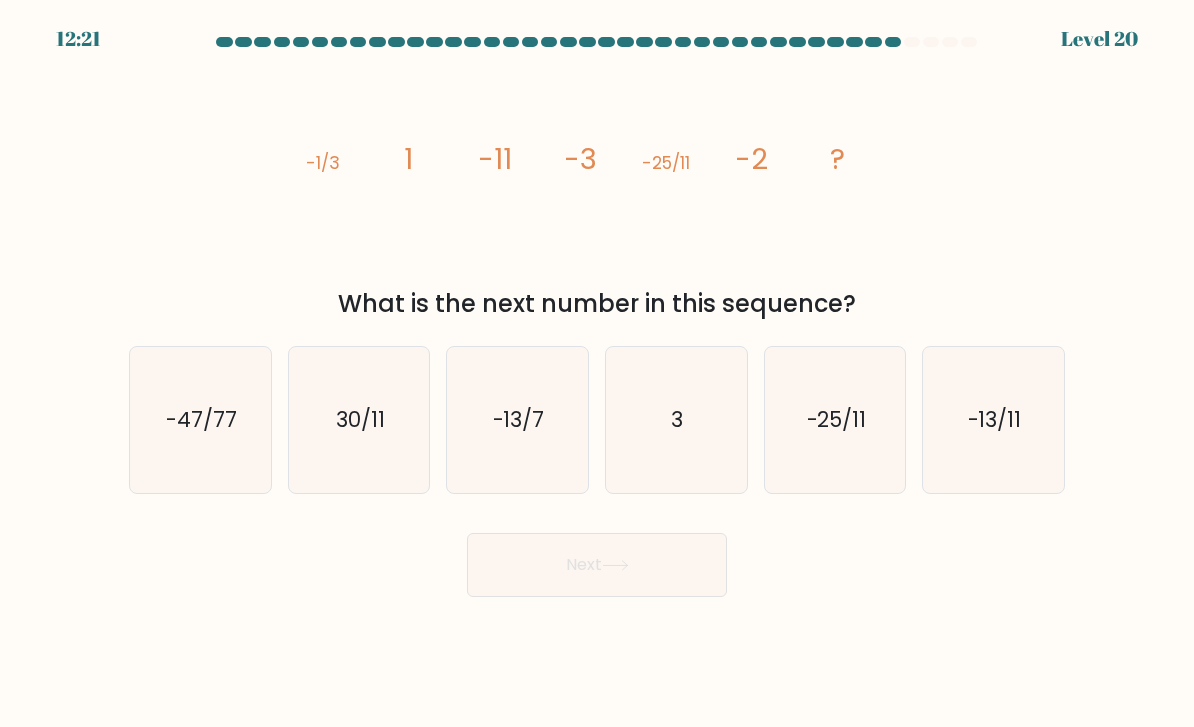 click on "-13/7" 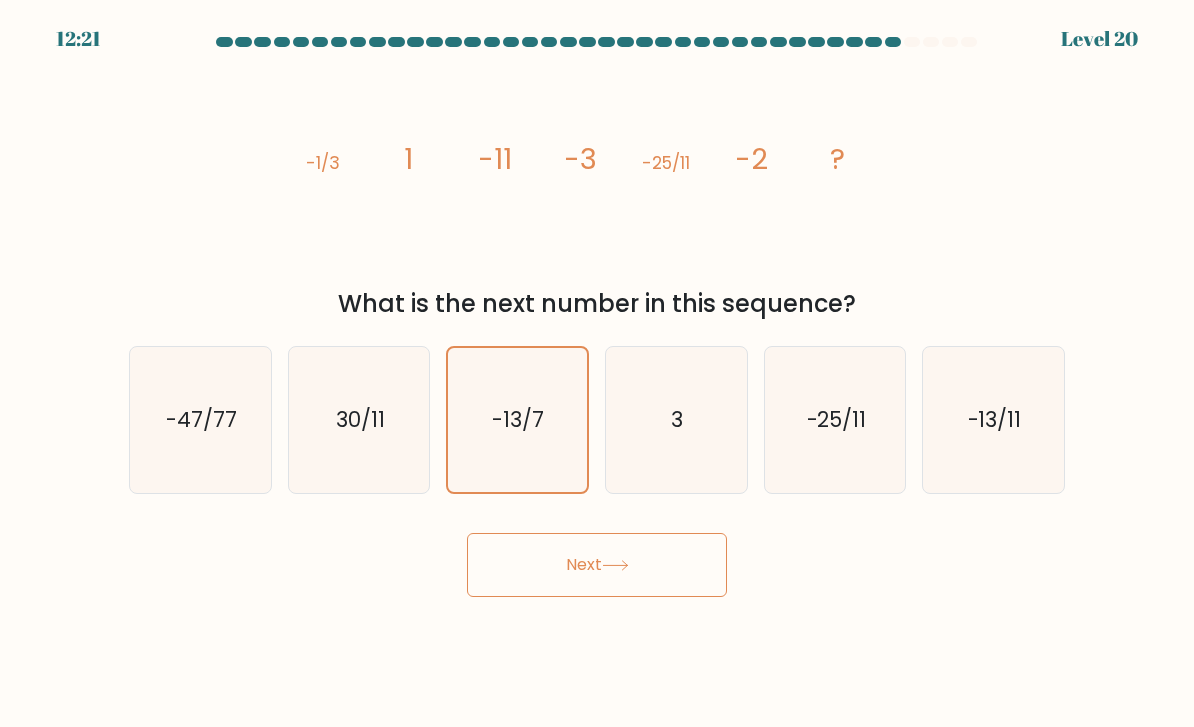 click on "Next" at bounding box center [597, 565] 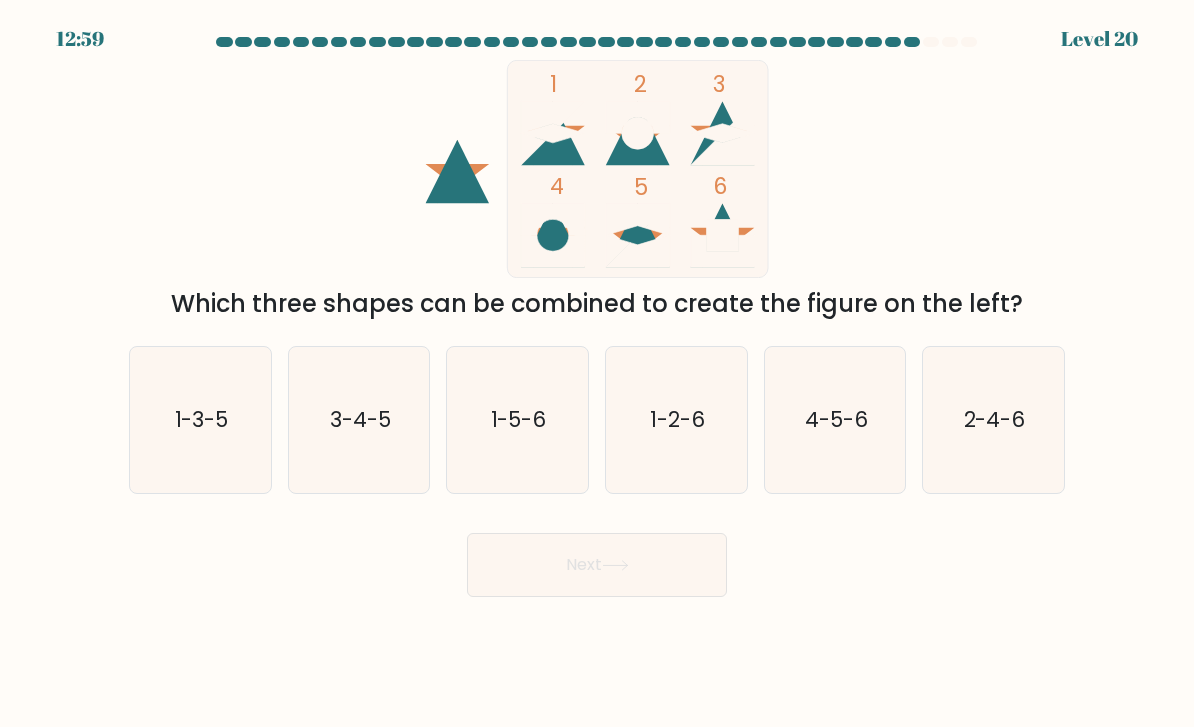 click on "1-3-5" 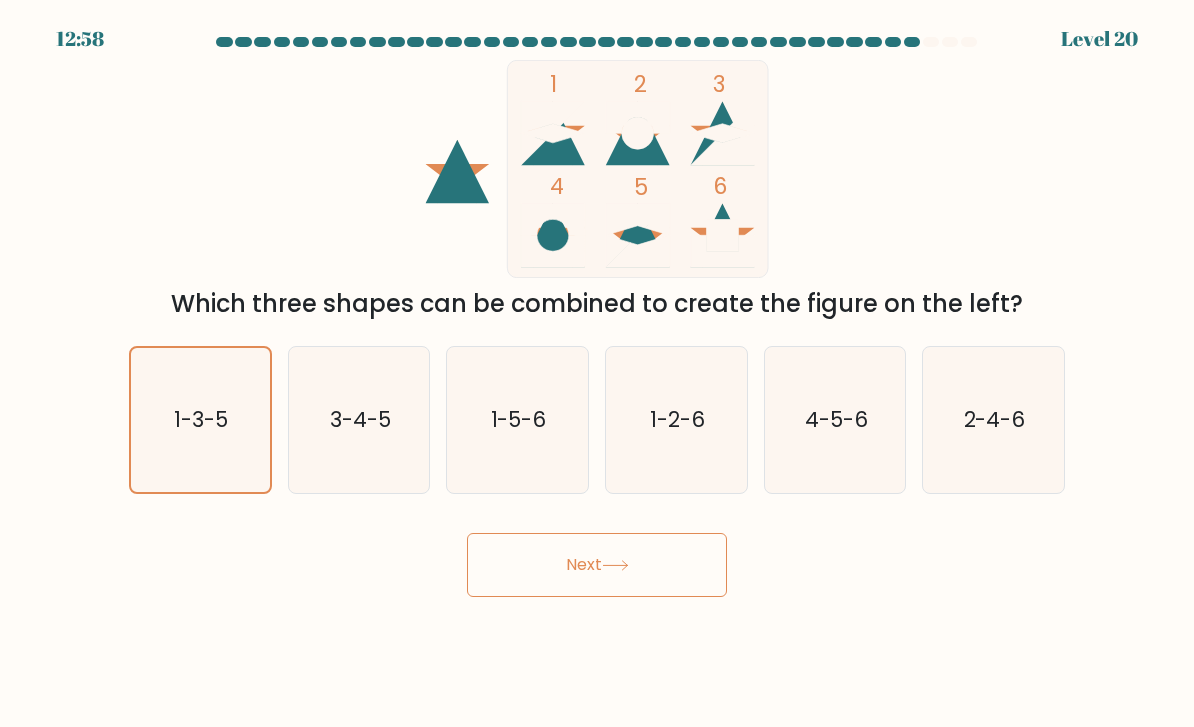 click on "Next" at bounding box center (597, 565) 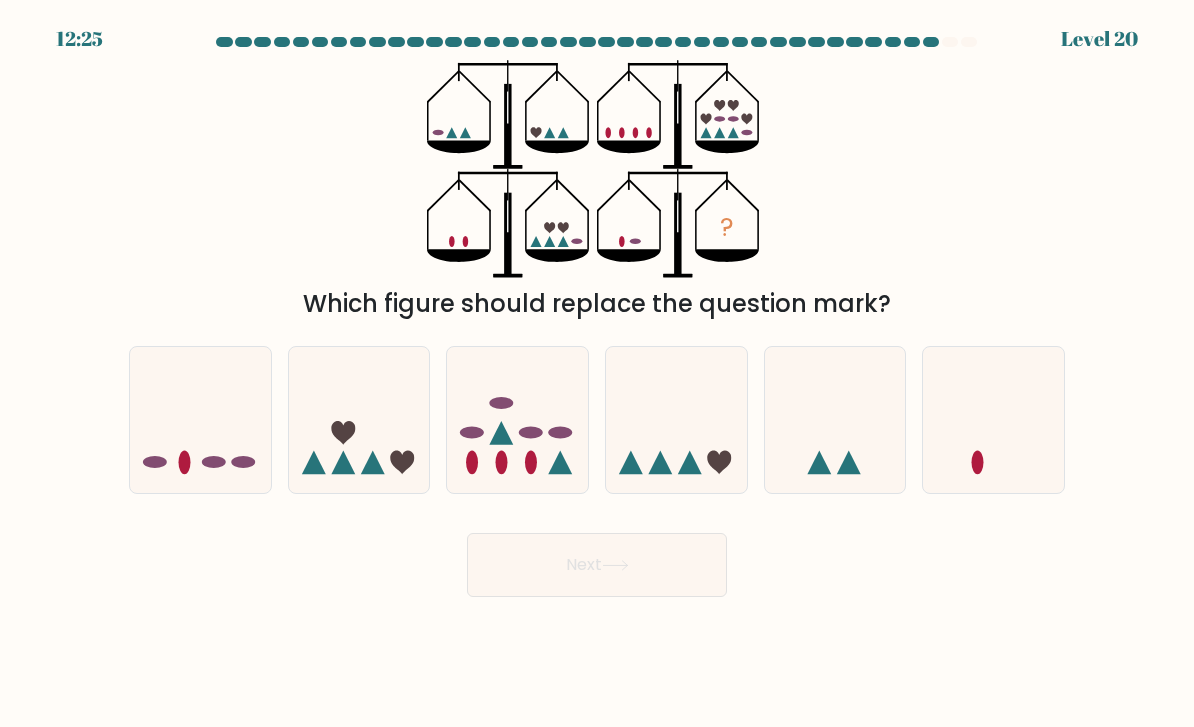 click 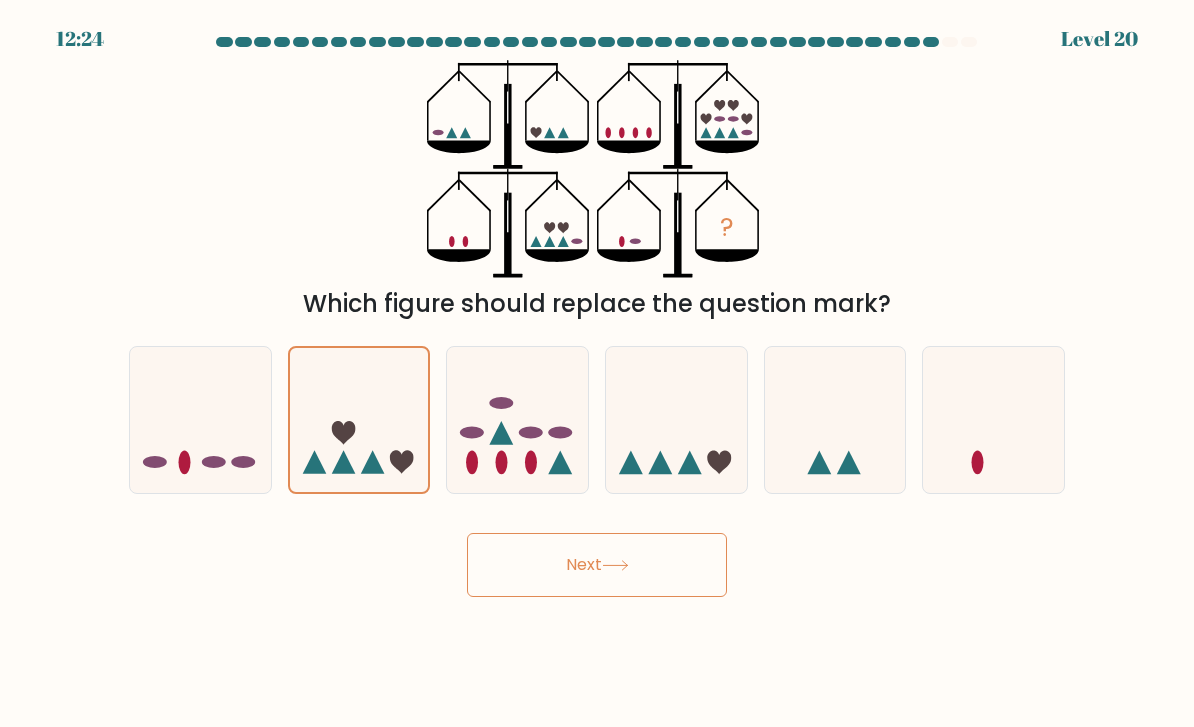 click on "Next" at bounding box center [597, 565] 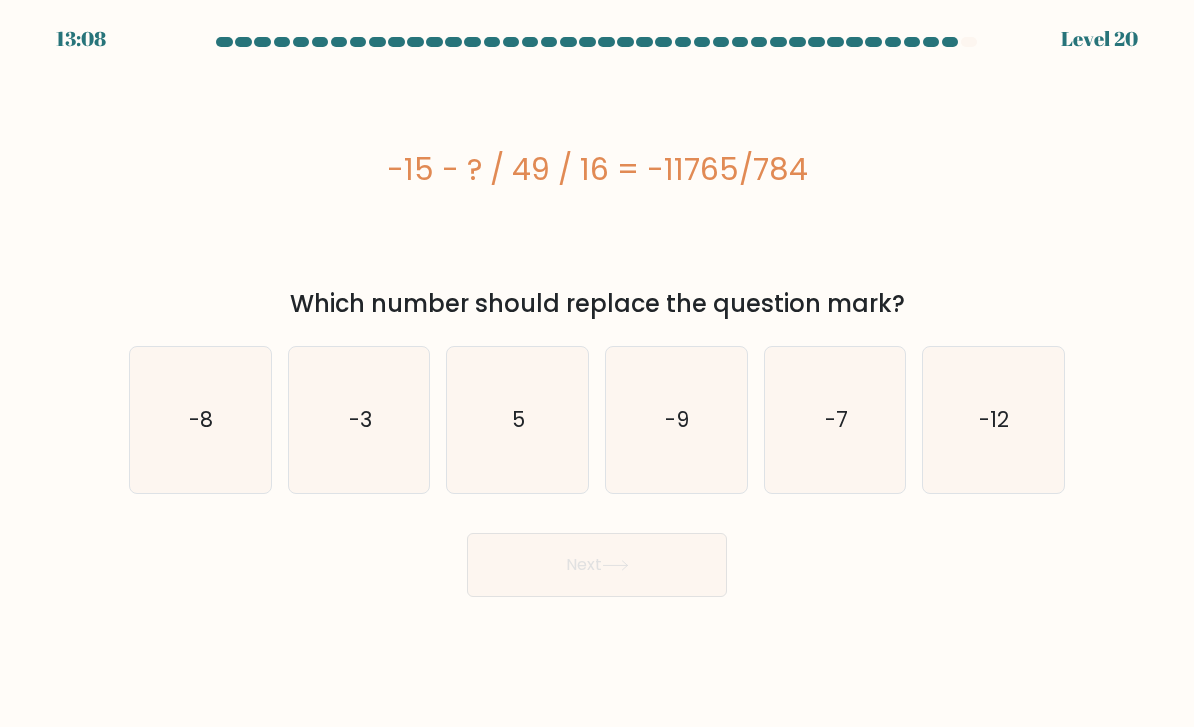 click on "5" 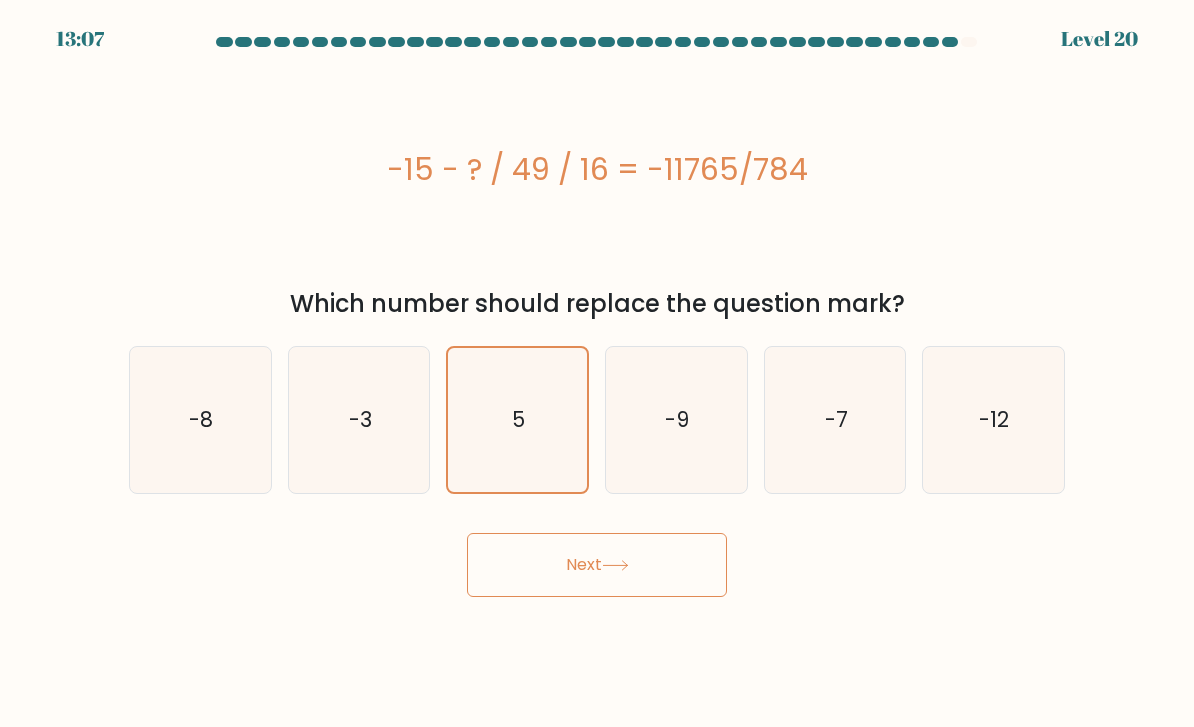 click on "Next" at bounding box center (597, 565) 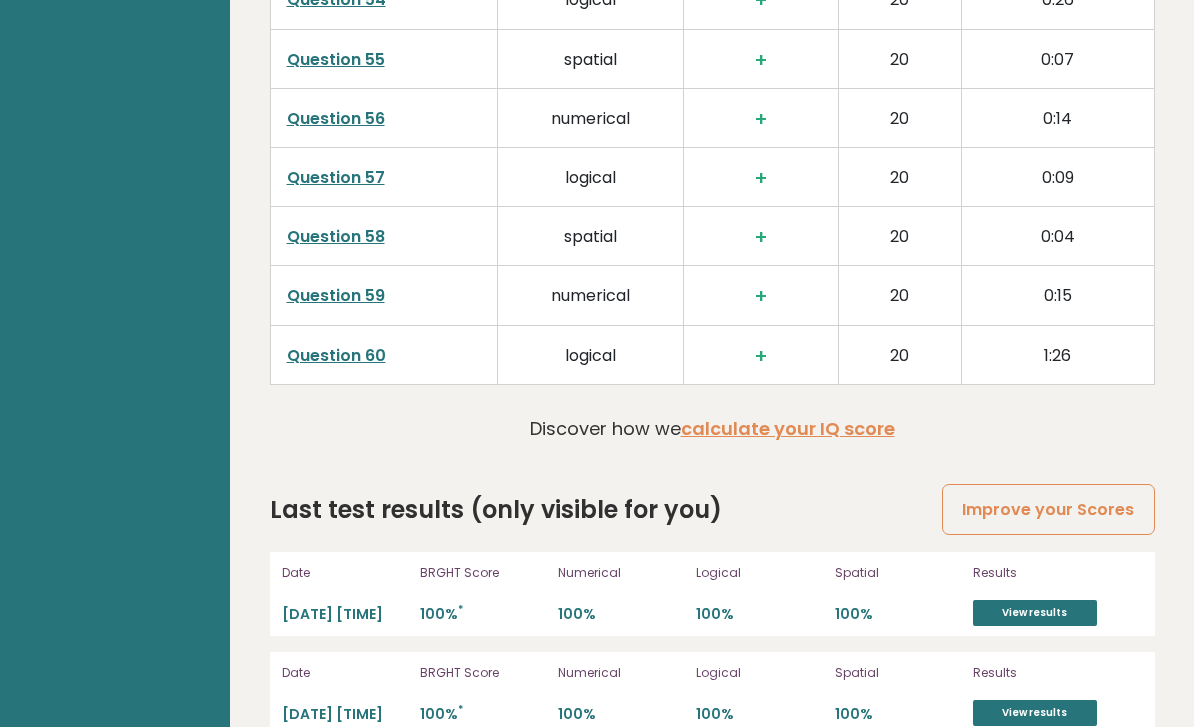 scroll, scrollTop: 5385, scrollLeft: 0, axis: vertical 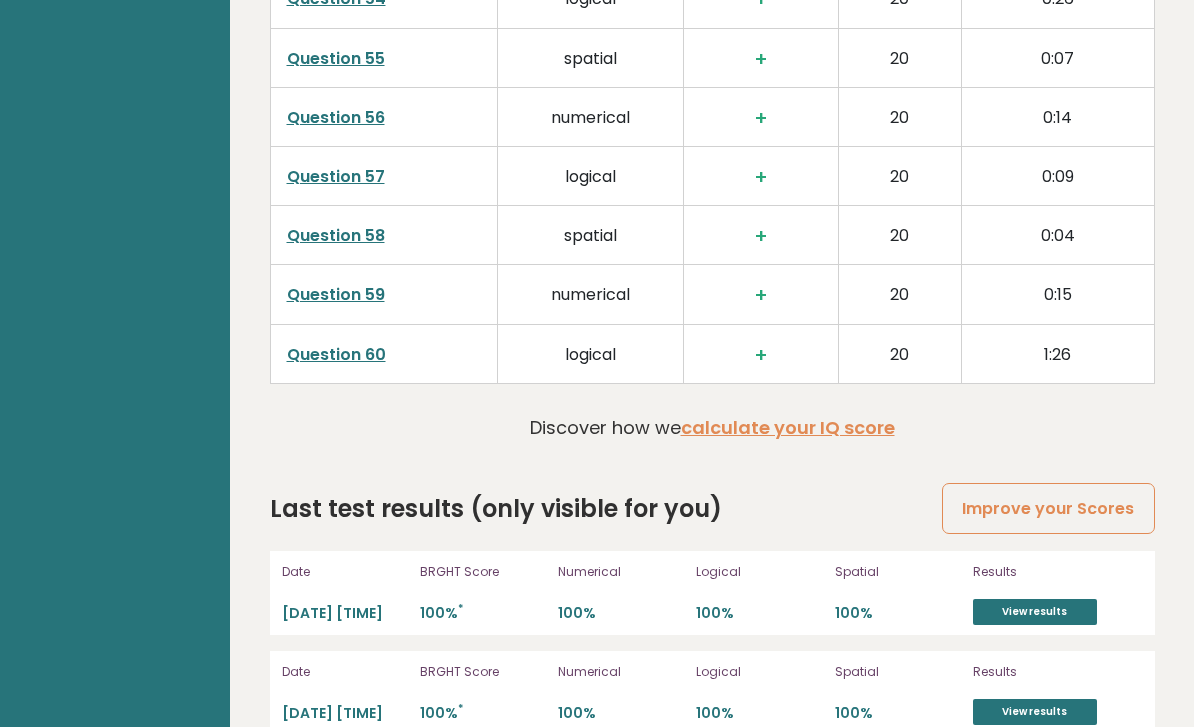 click on "0:11" at bounding box center (1057, -297) 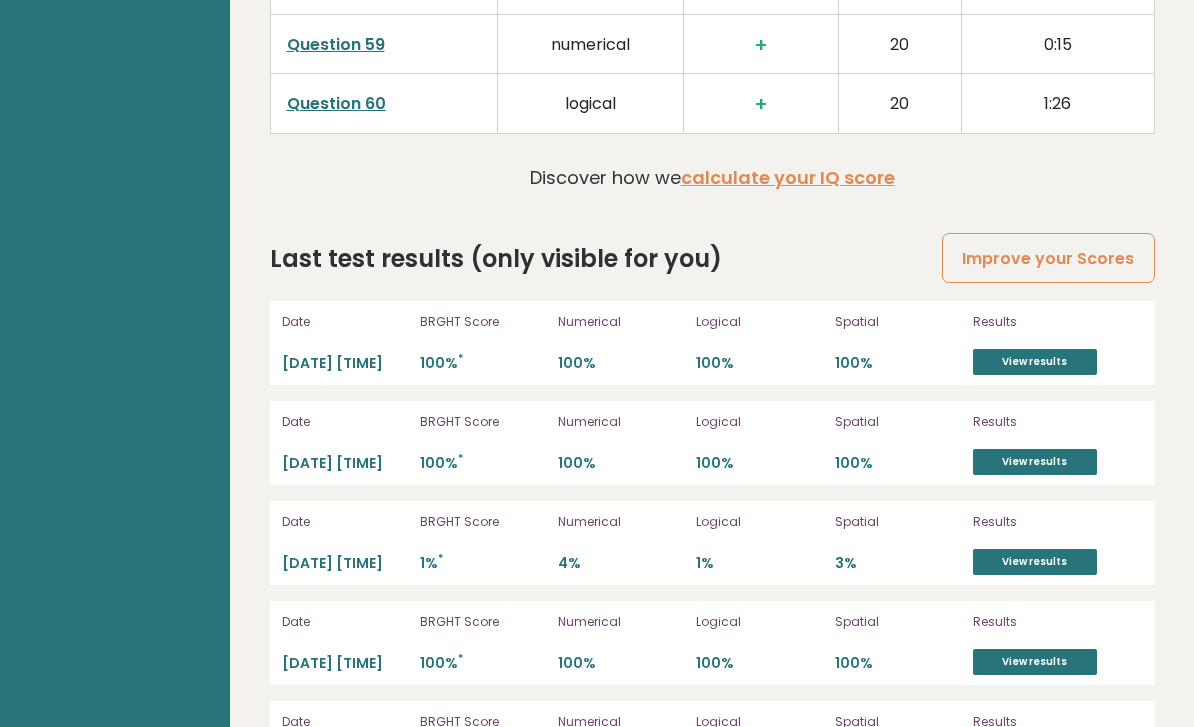scroll, scrollTop: 6621, scrollLeft: 0, axis: vertical 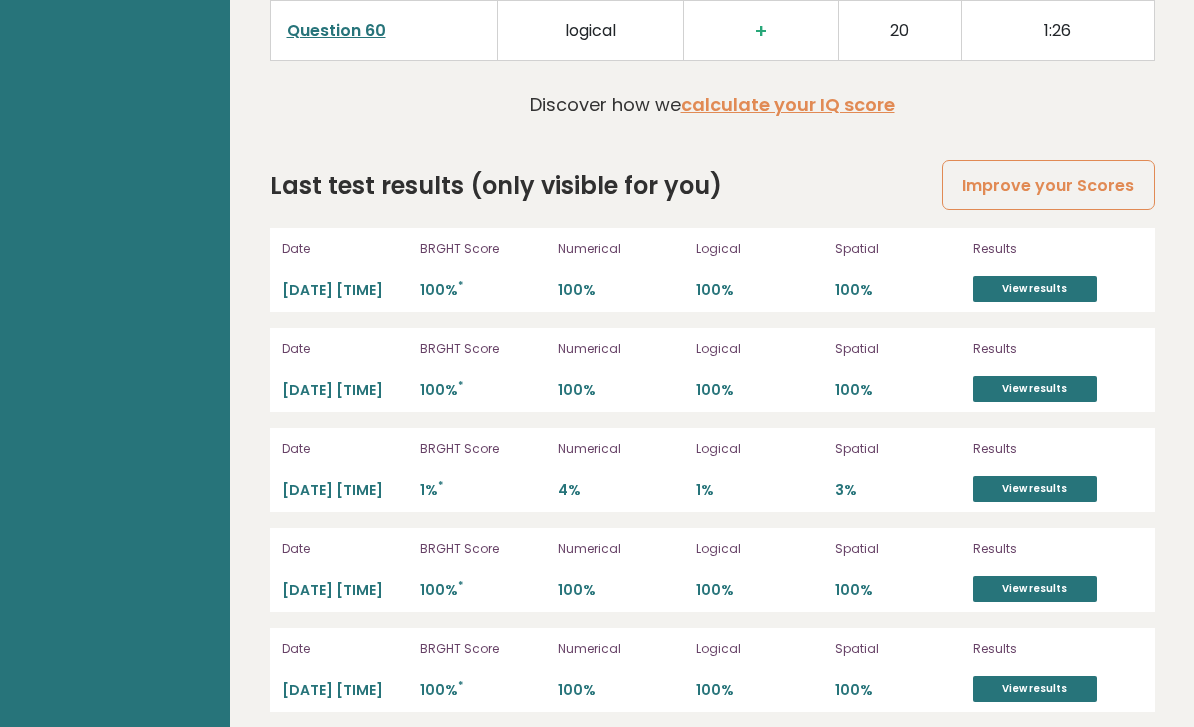 click on "View results" at bounding box center (1035, 289) 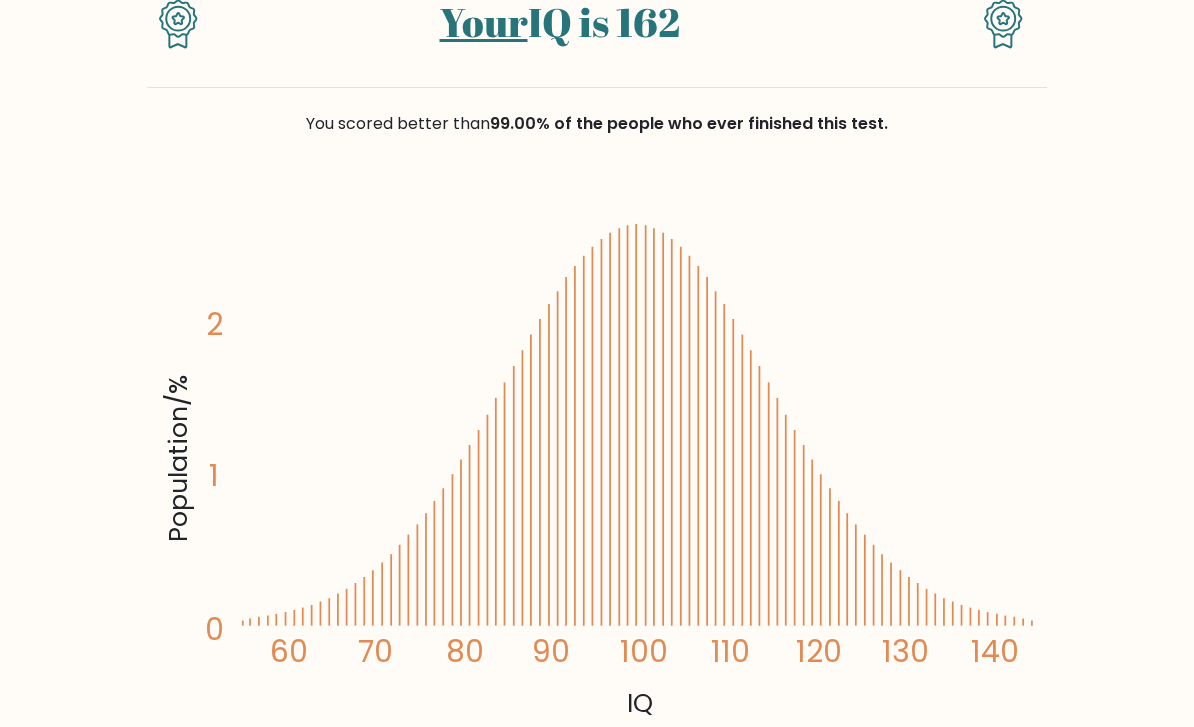 scroll, scrollTop: 202, scrollLeft: 0, axis: vertical 